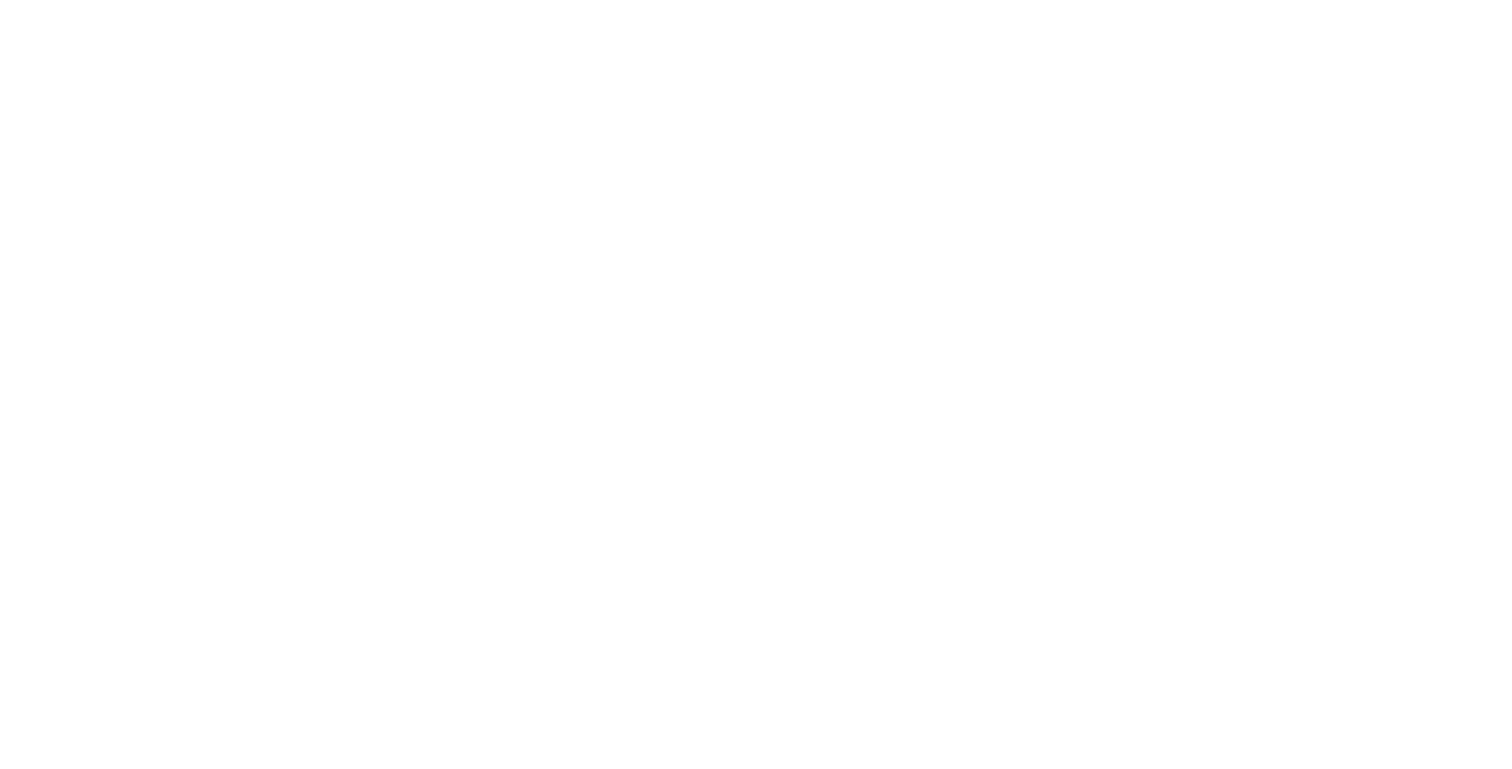 scroll, scrollTop: 0, scrollLeft: 0, axis: both 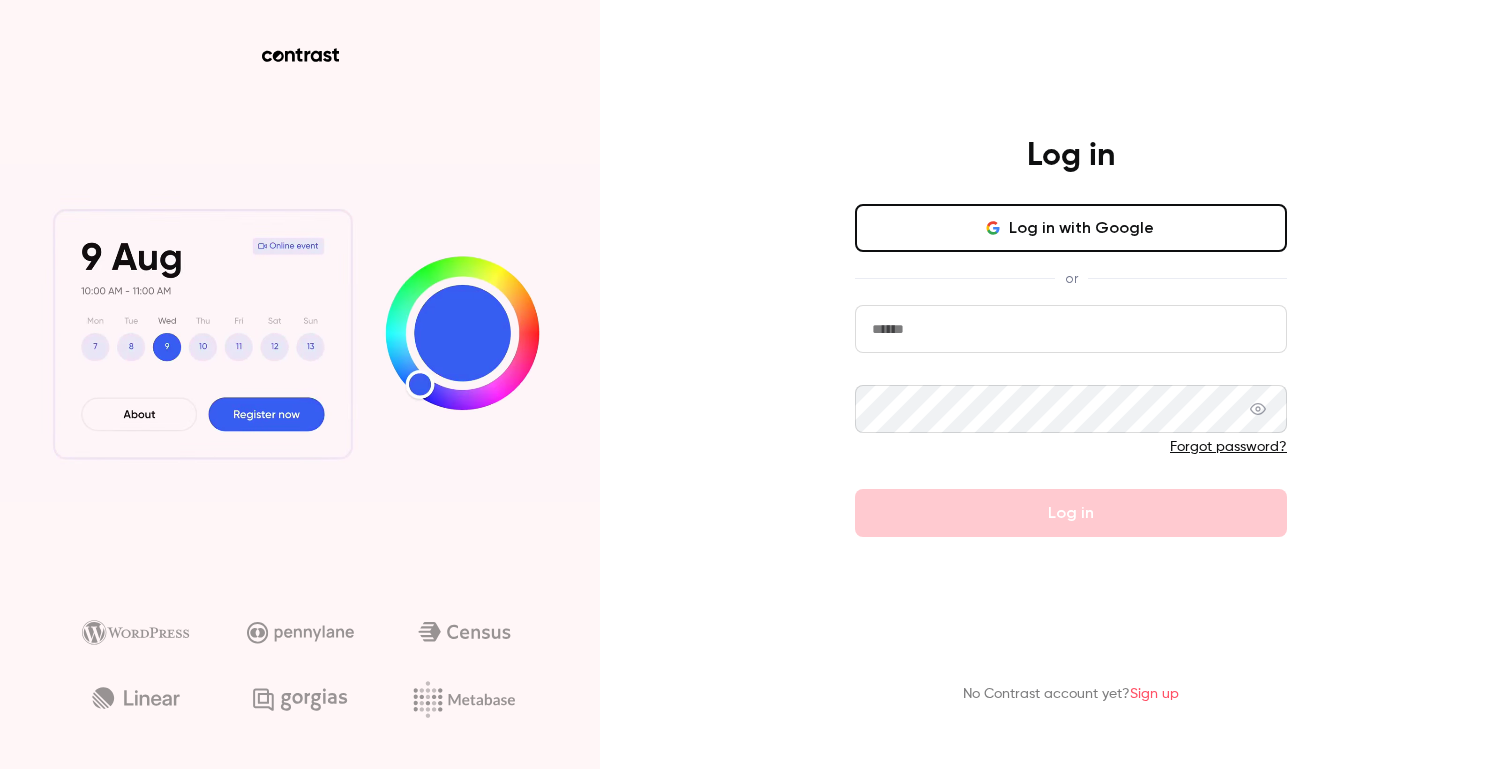 click on "Log in with Google" at bounding box center (1071, 228) 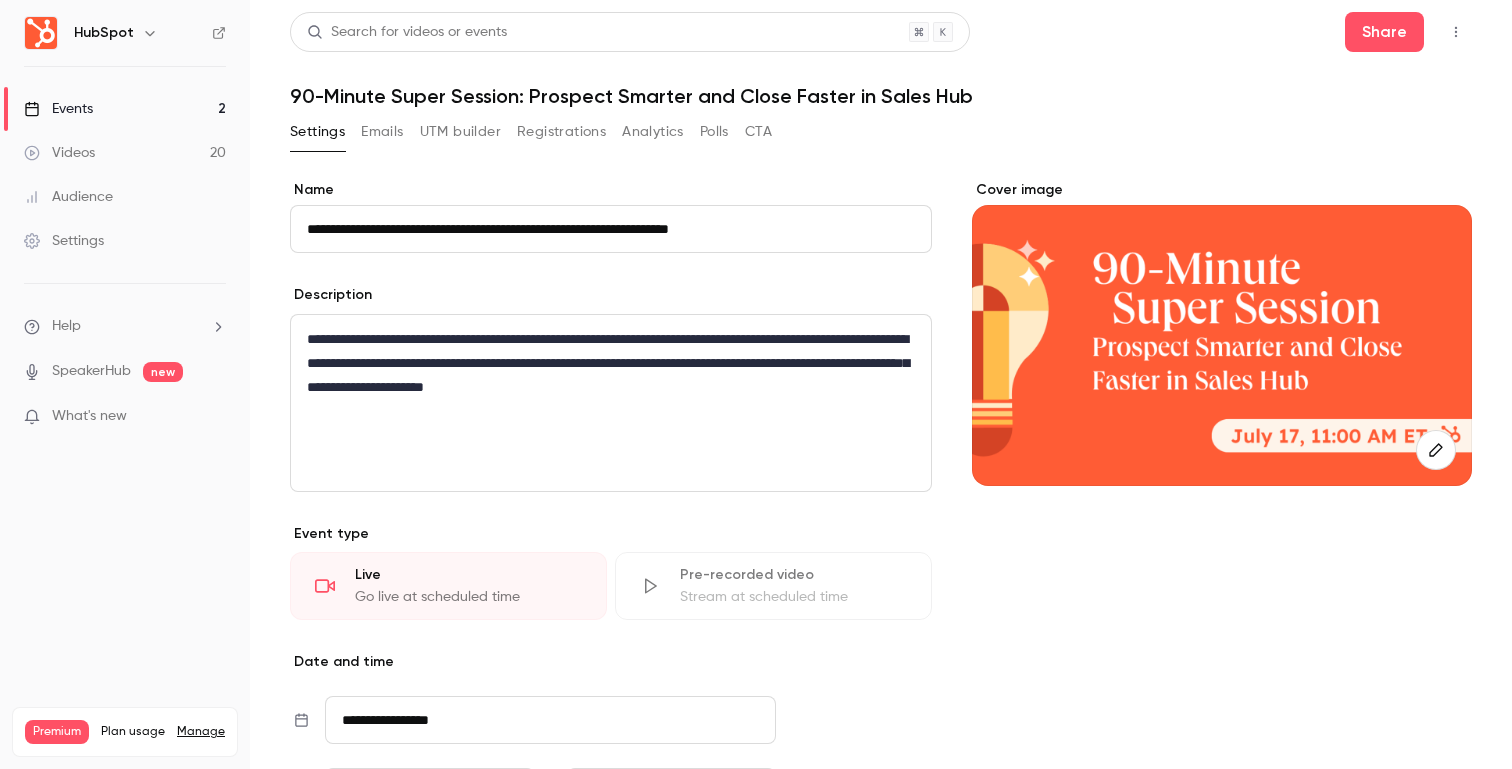 click on "Events 2" at bounding box center [125, 109] 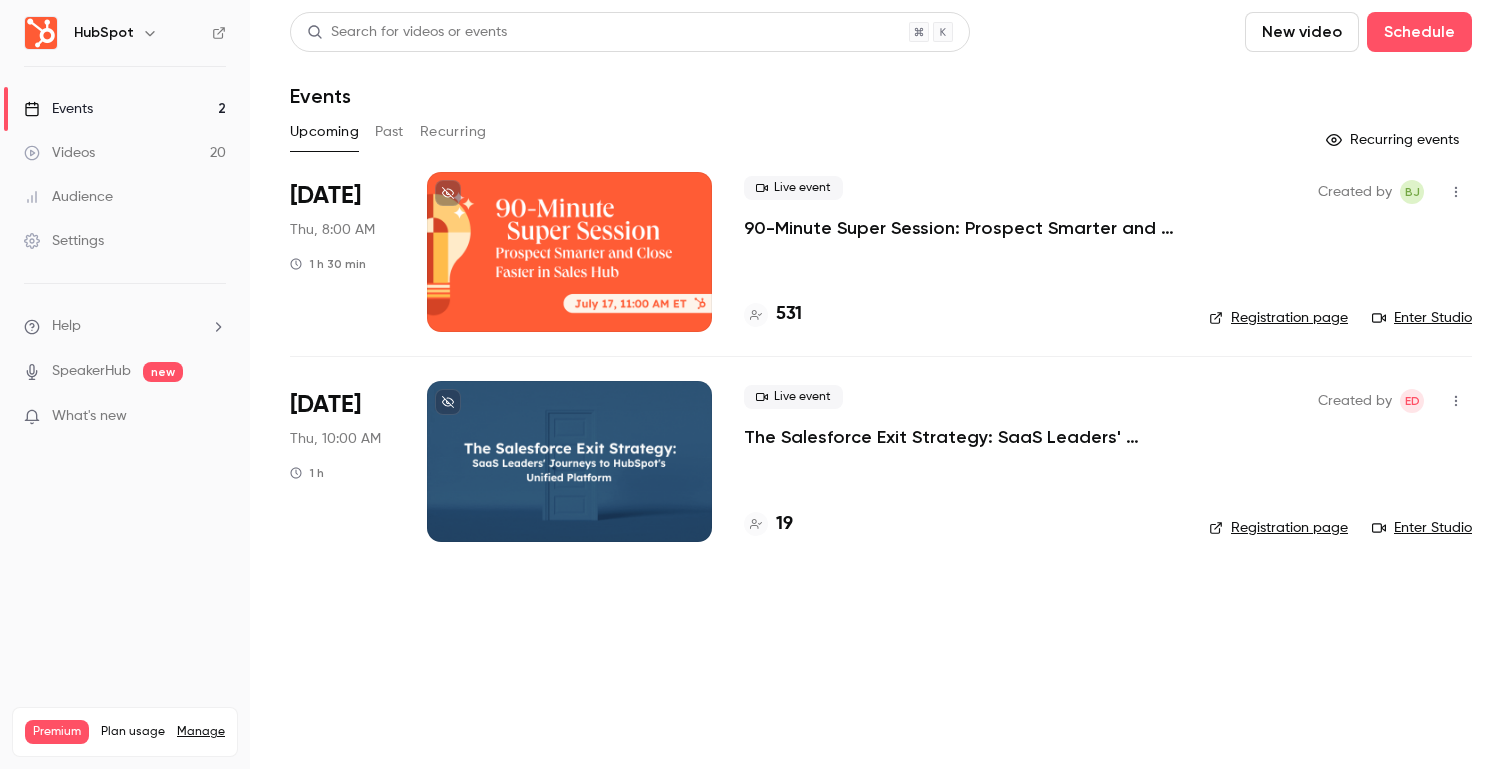 click at bounding box center [1456, 401] 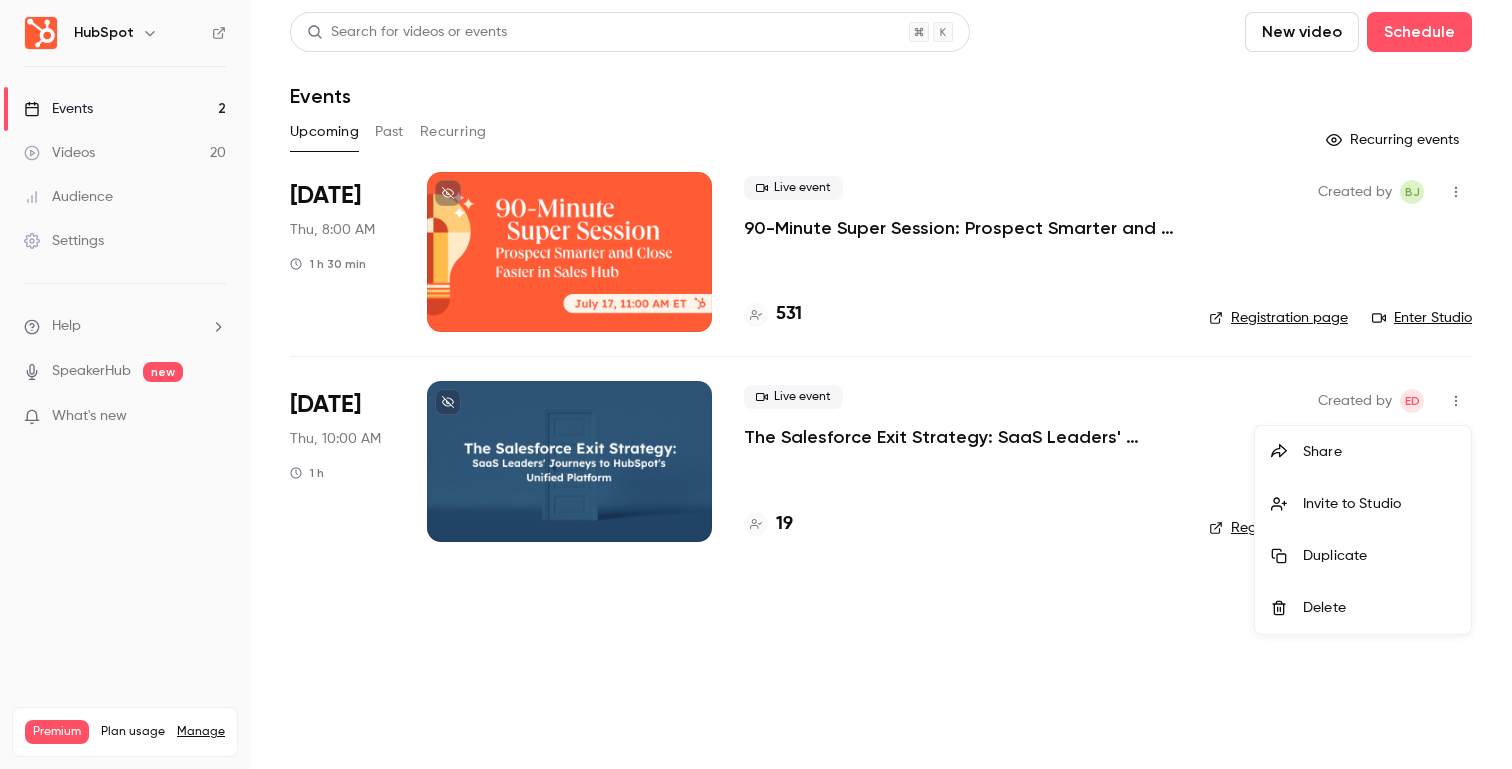 click on "Duplicate" at bounding box center [1379, 556] 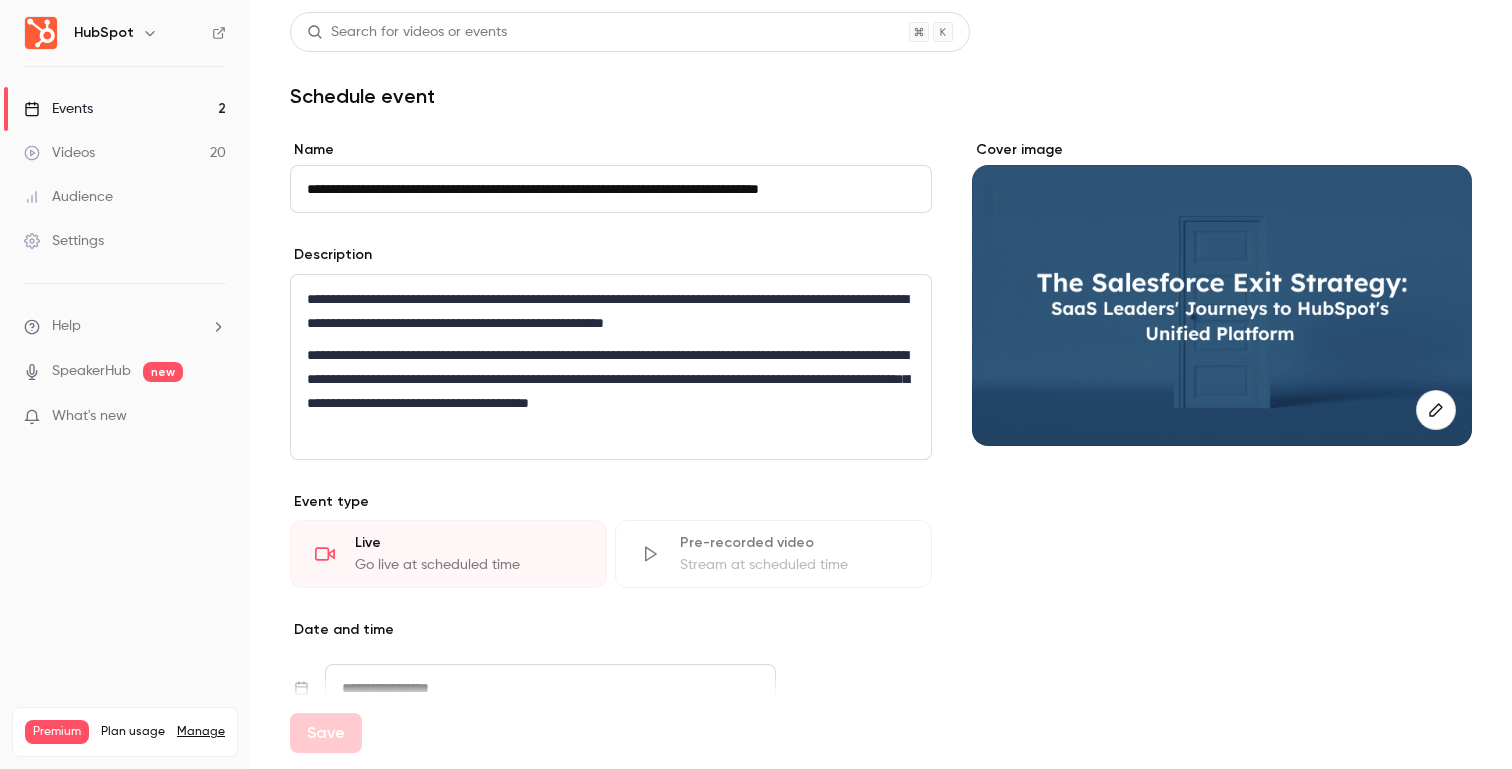 click on "**********" at bounding box center (611, 189) 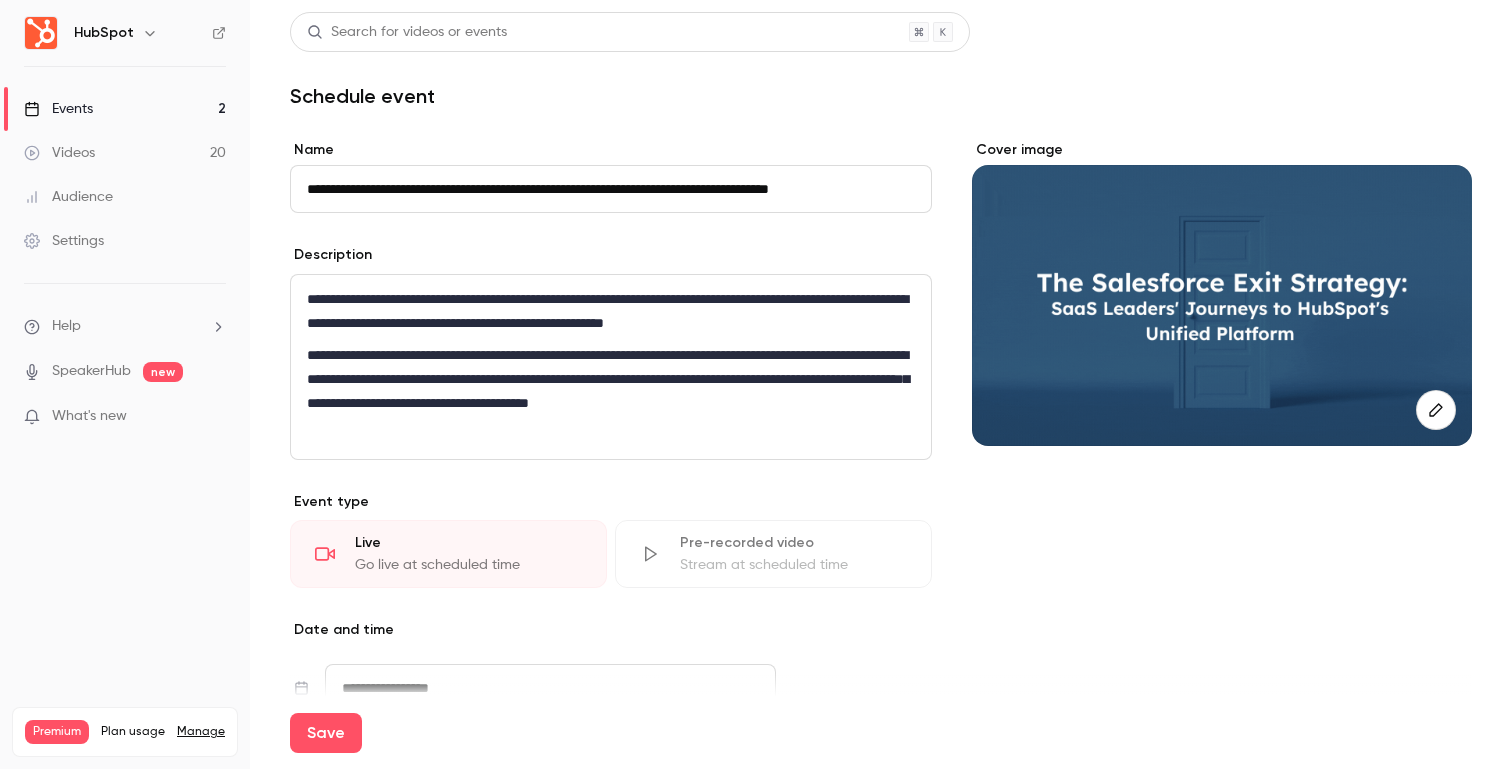 drag, startPoint x: 383, startPoint y: 193, endPoint x: 1059, endPoint y: 199, distance: 676.0266 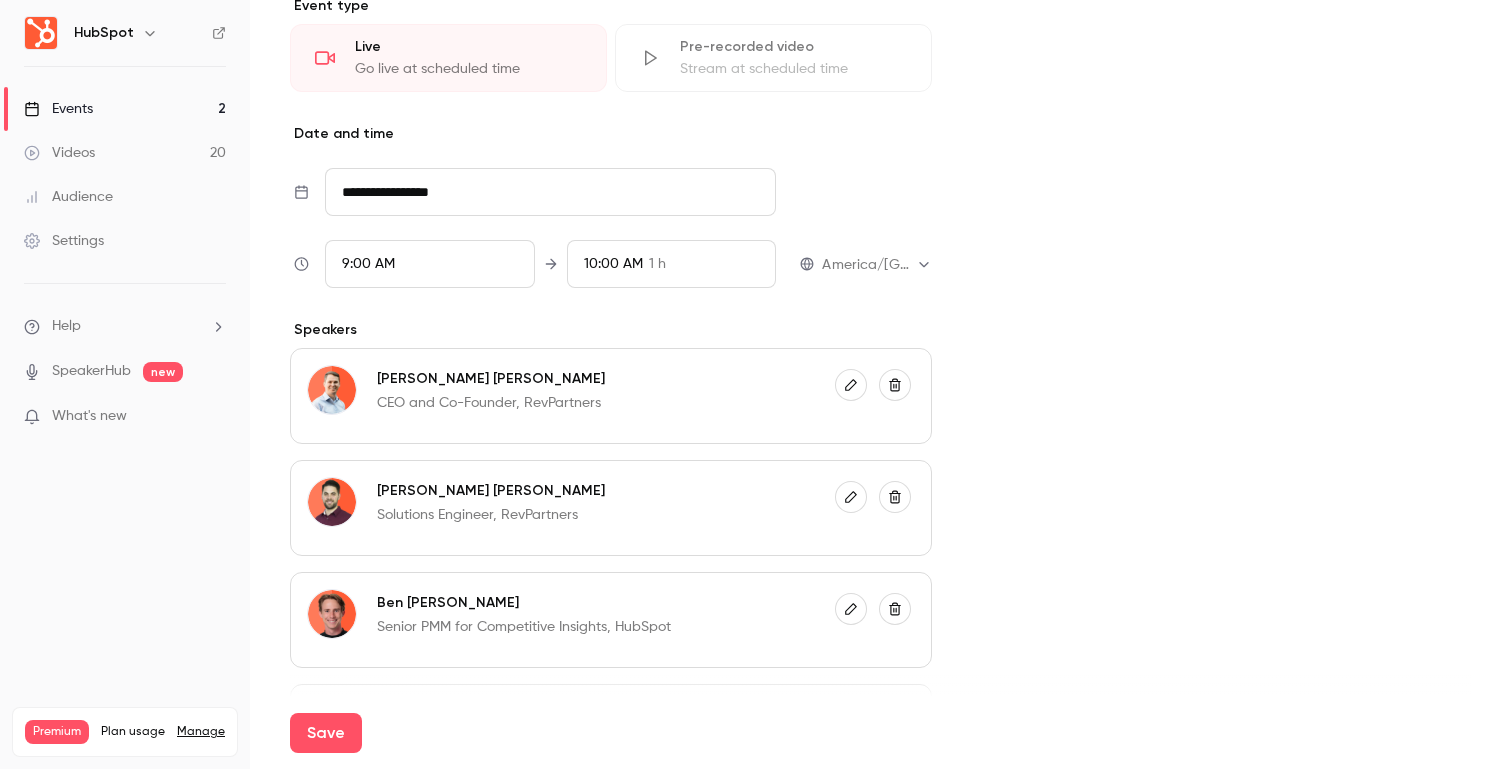 scroll, scrollTop: 509, scrollLeft: 0, axis: vertical 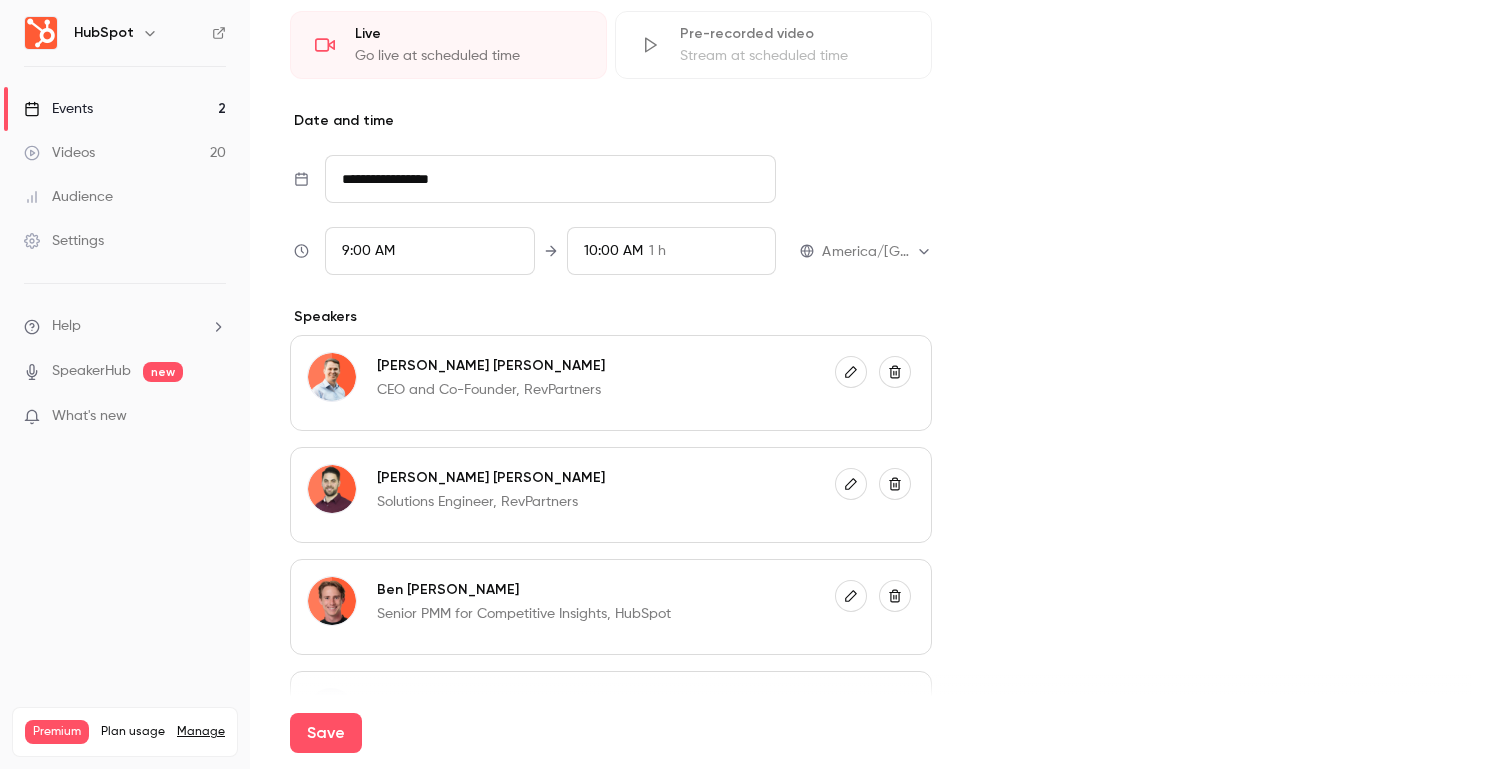 click on "**********" at bounding box center (550, 179) 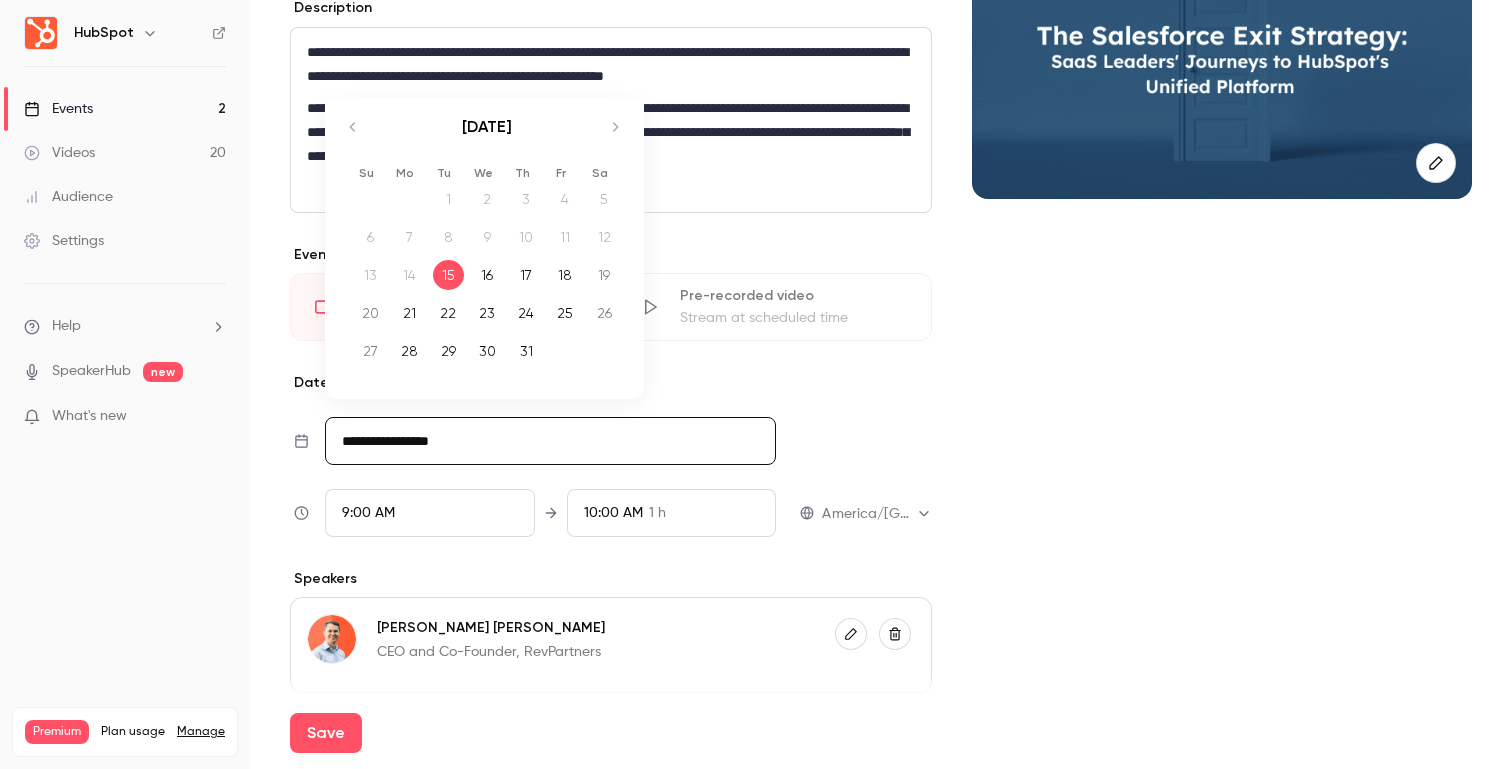 scroll, scrollTop: 233, scrollLeft: 0, axis: vertical 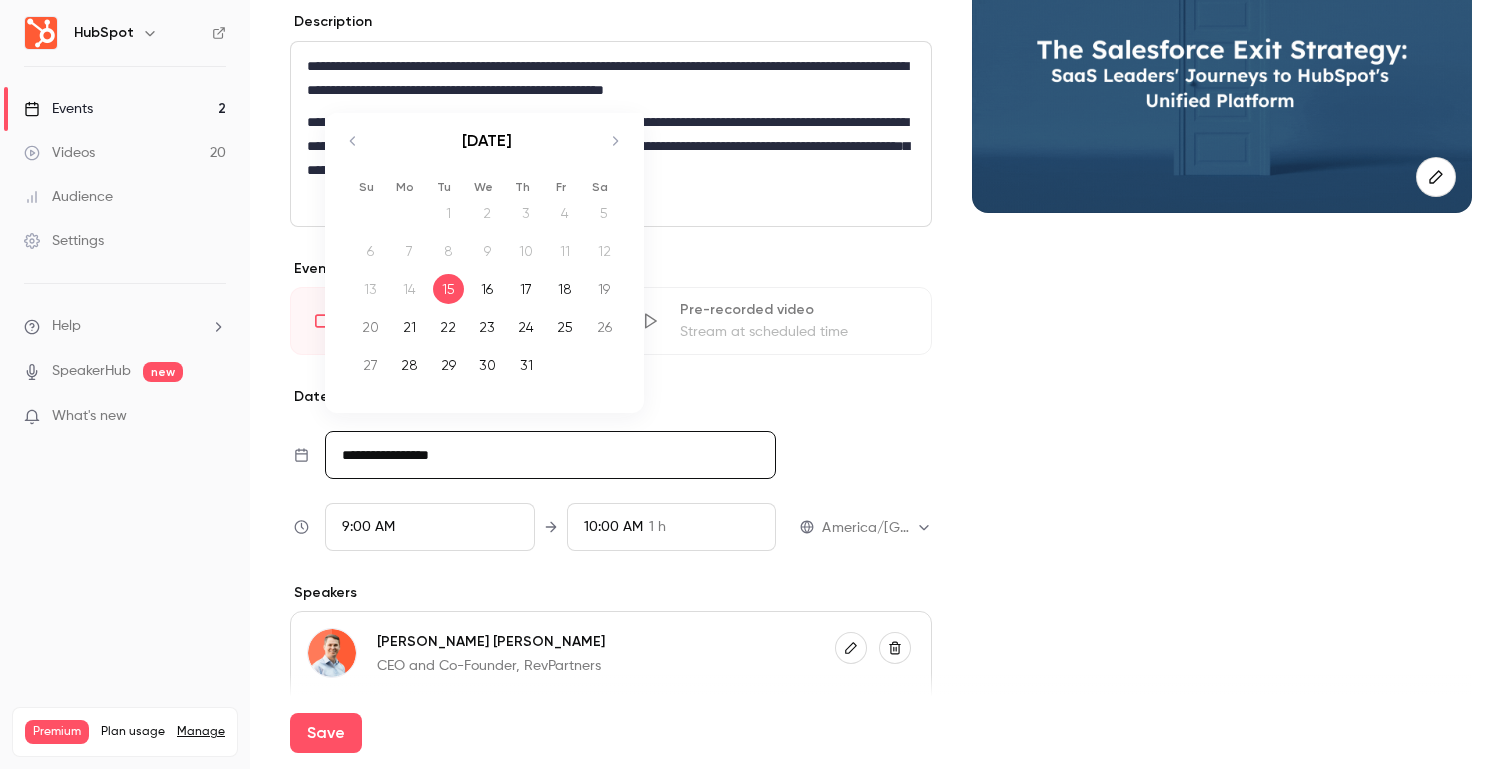 click on "29" at bounding box center (448, 365) 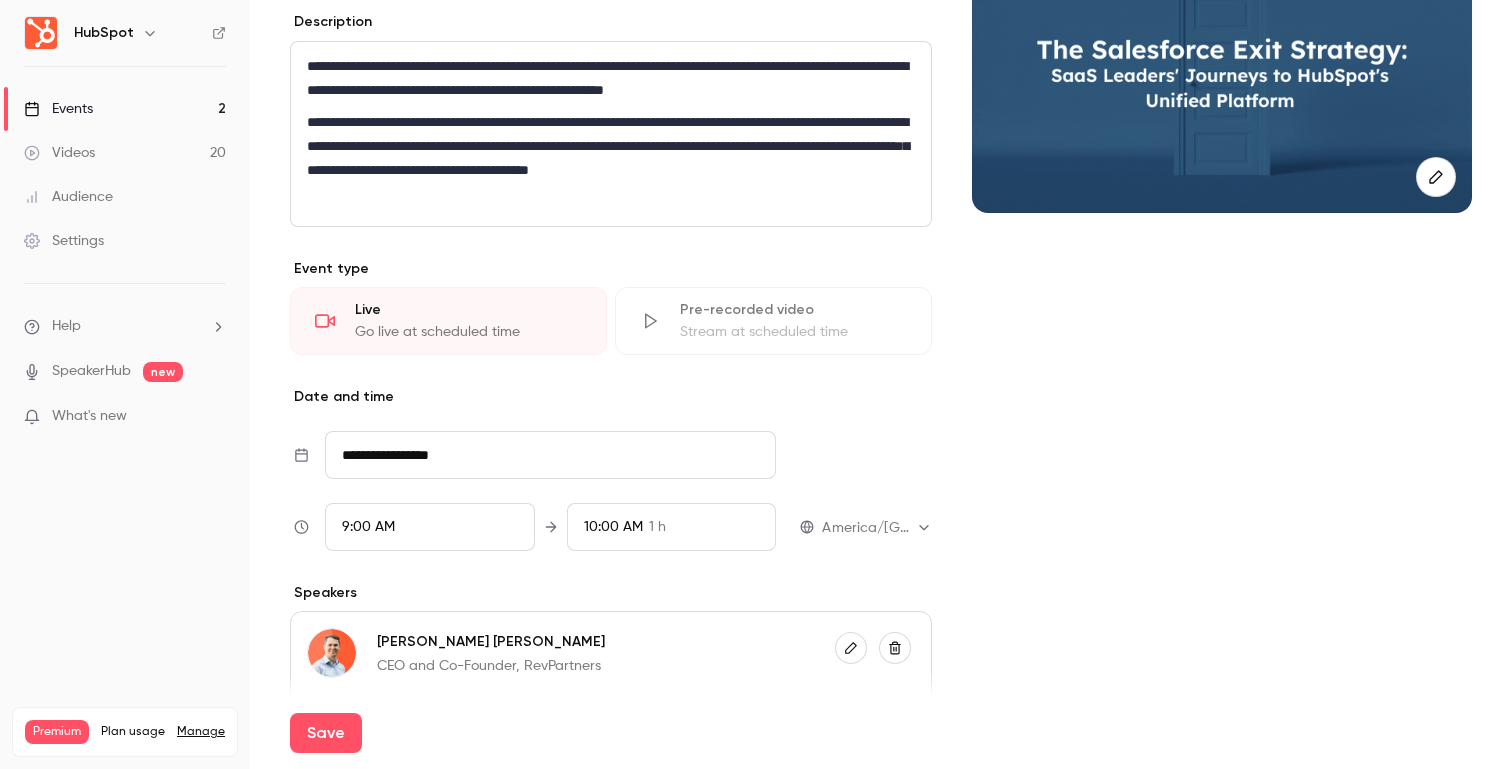 click on "9:00 AM" at bounding box center [430, 527] 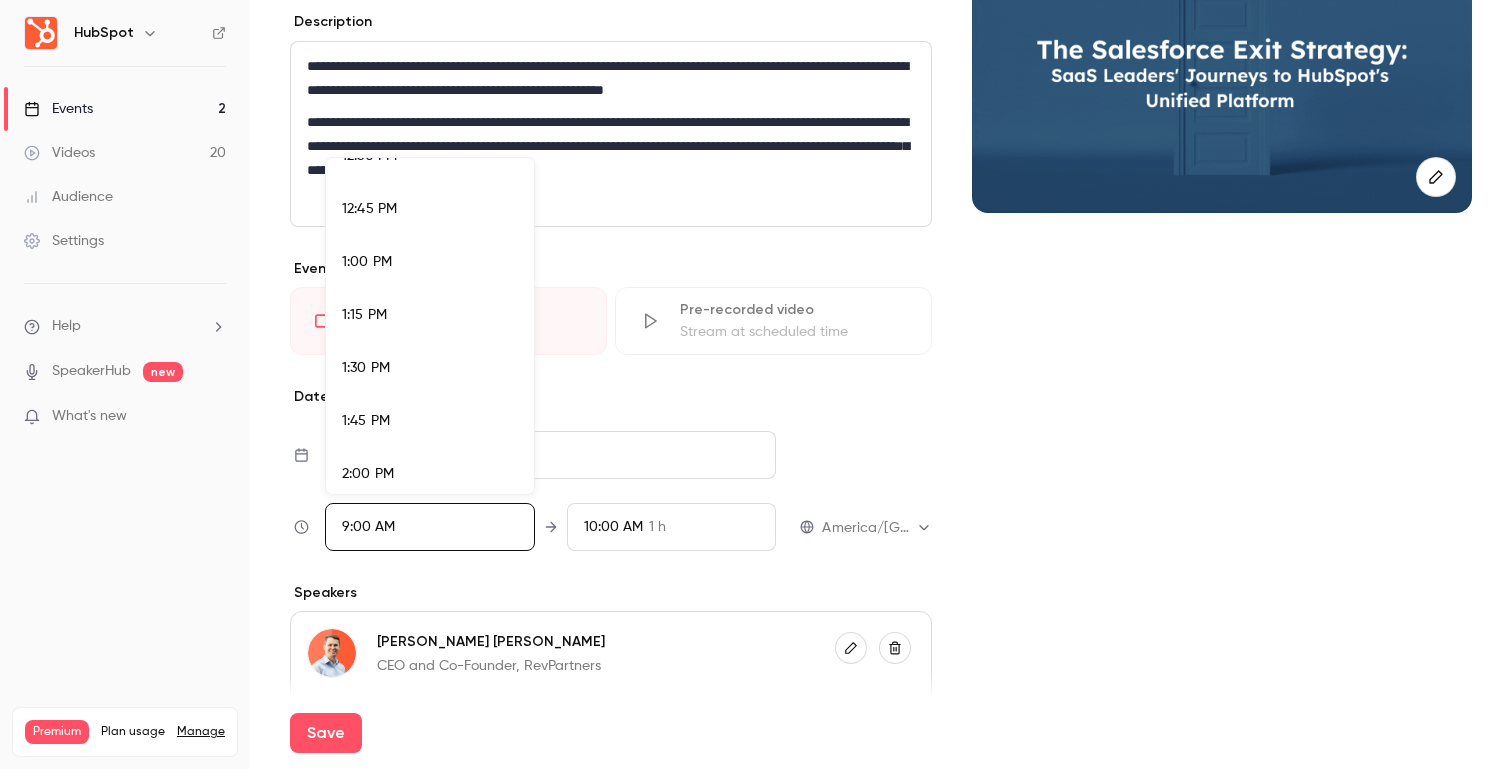 scroll, scrollTop: 2646, scrollLeft: 0, axis: vertical 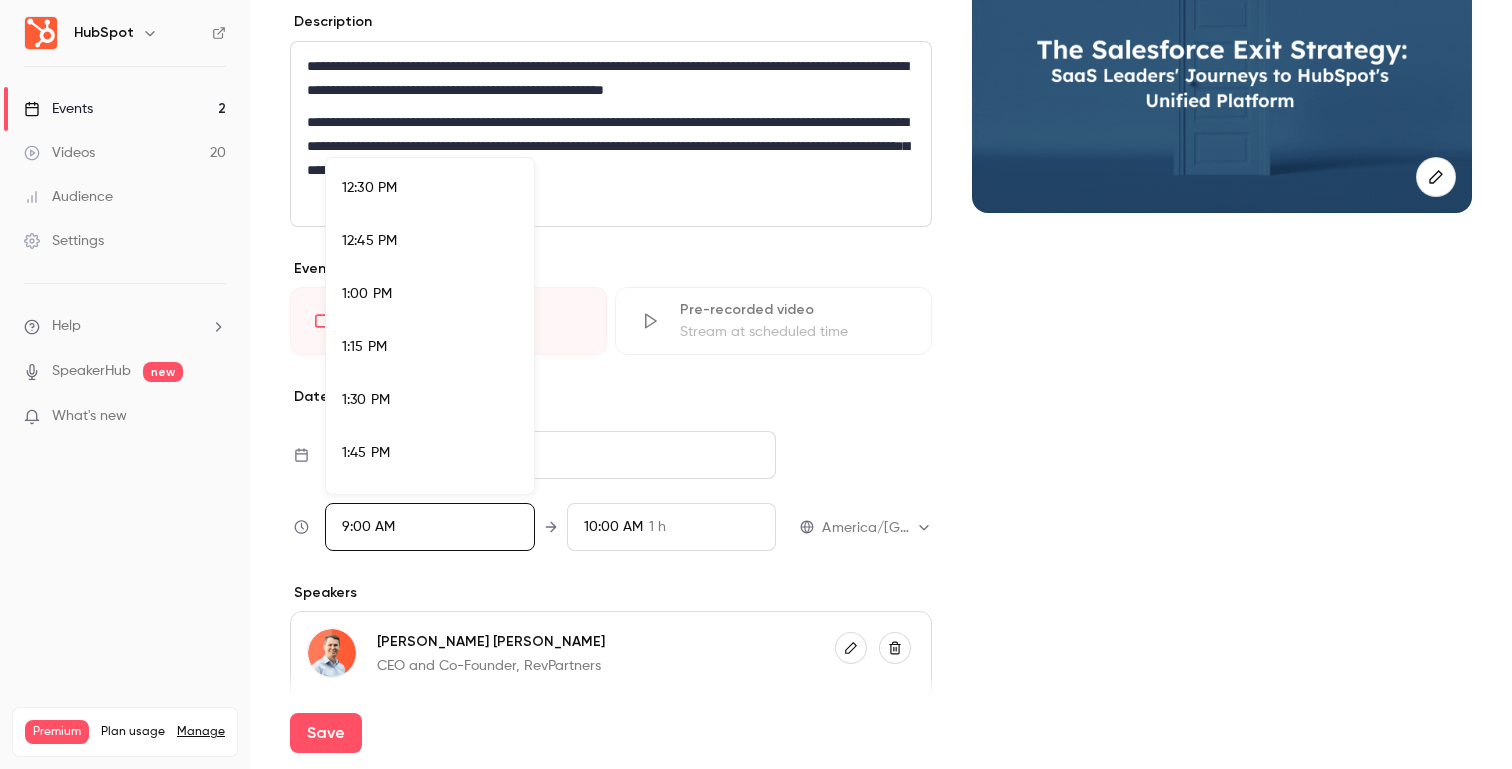 click on "1:00 PM" at bounding box center (430, 294) 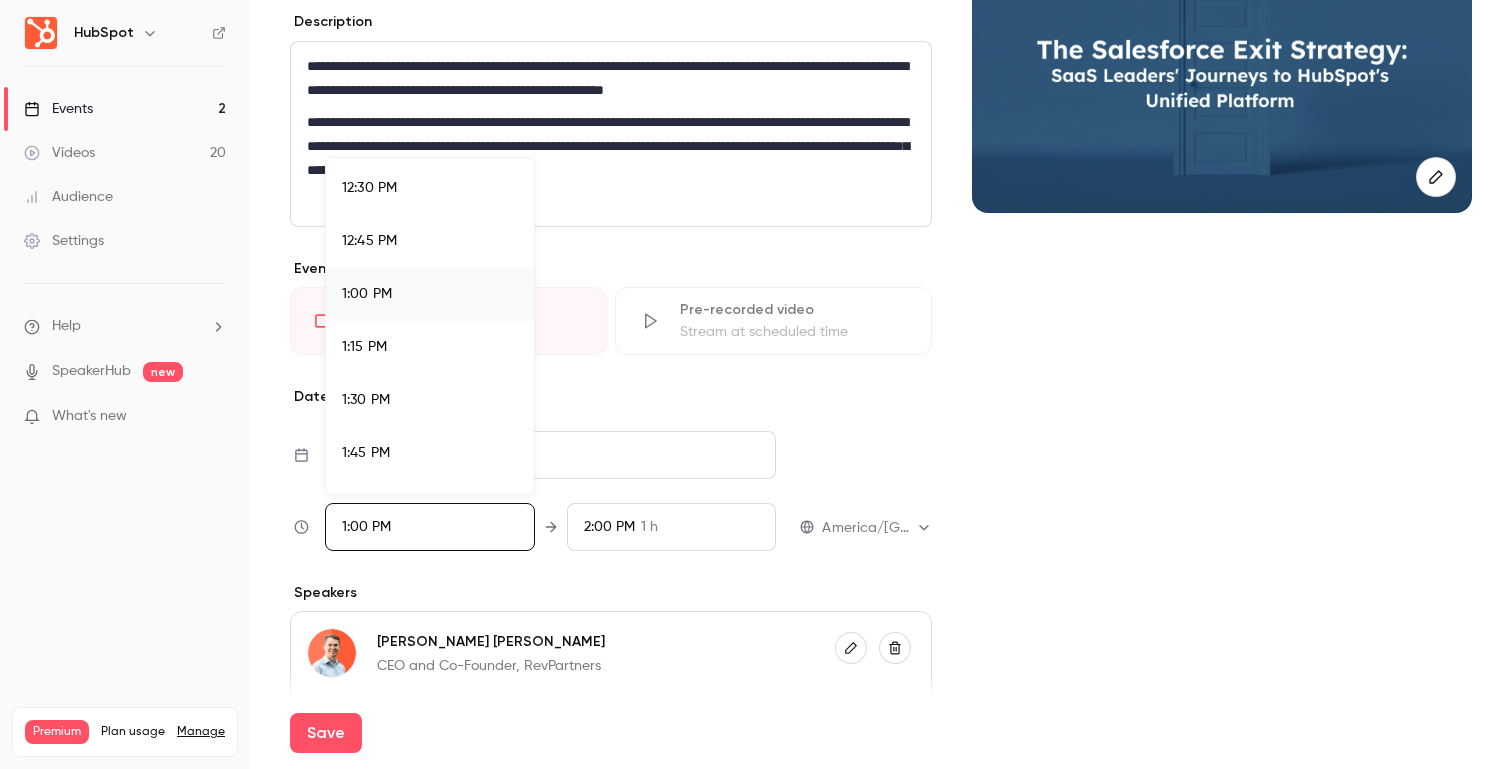 click at bounding box center [756, 384] 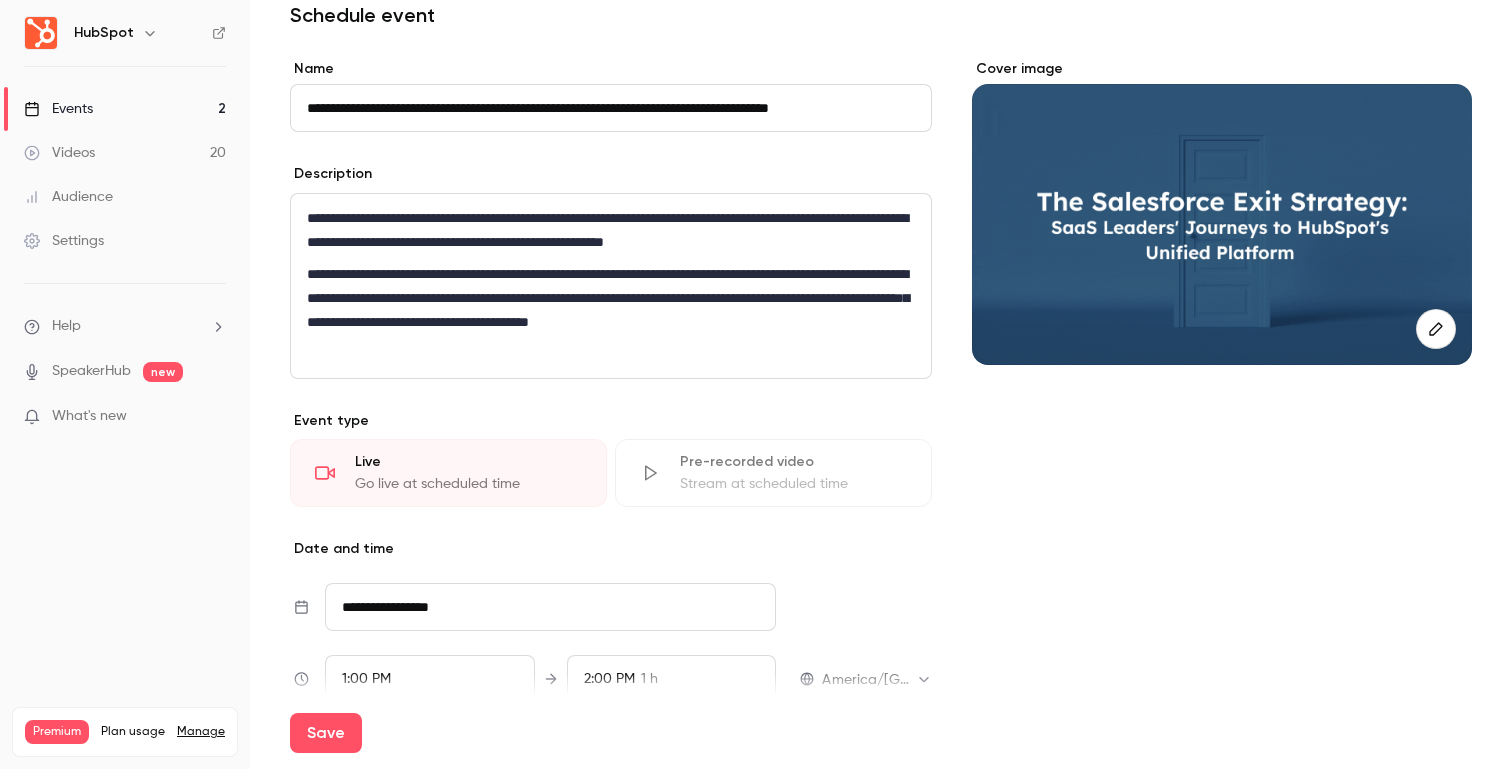 scroll, scrollTop: 0, scrollLeft: 0, axis: both 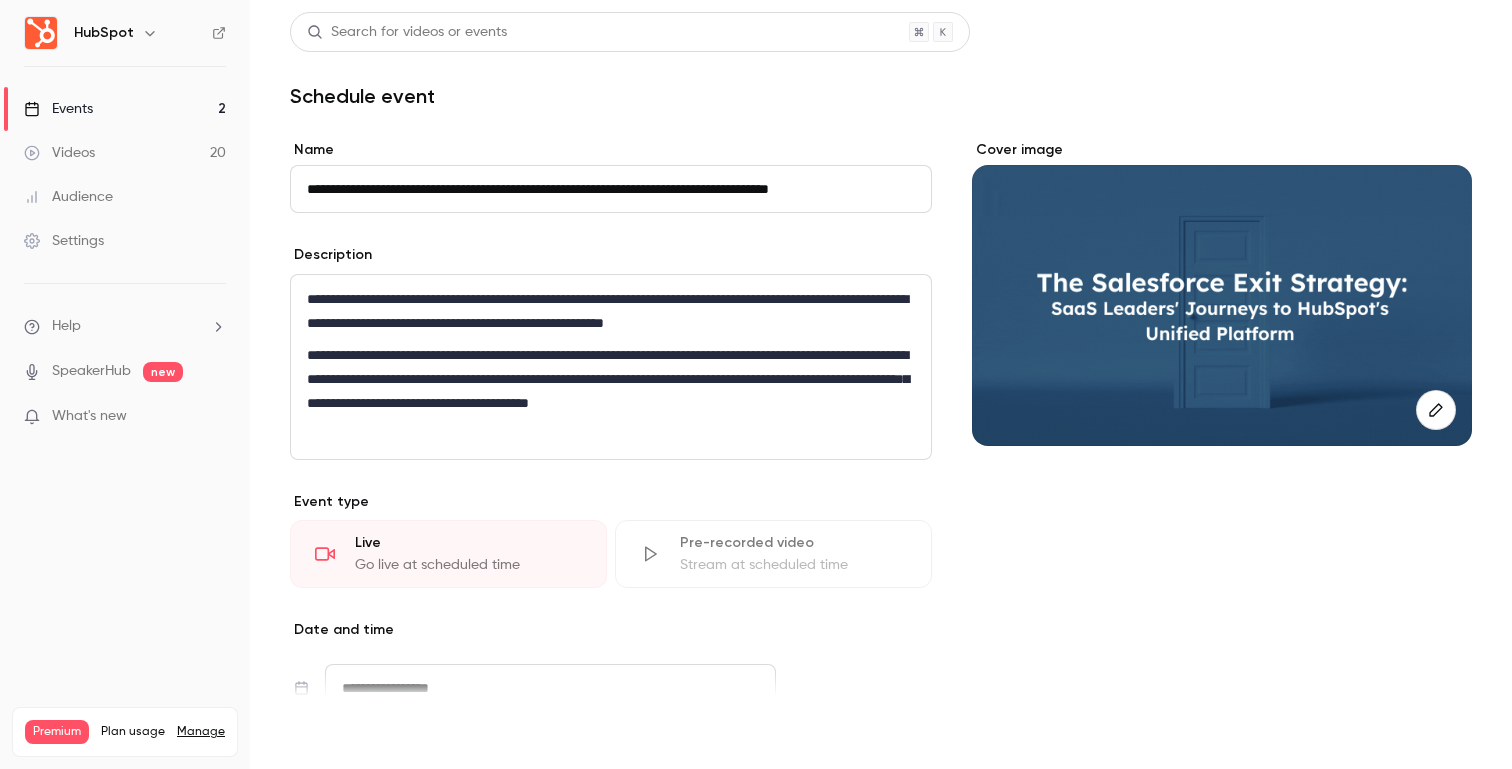 click on "Save" at bounding box center (326, 733) 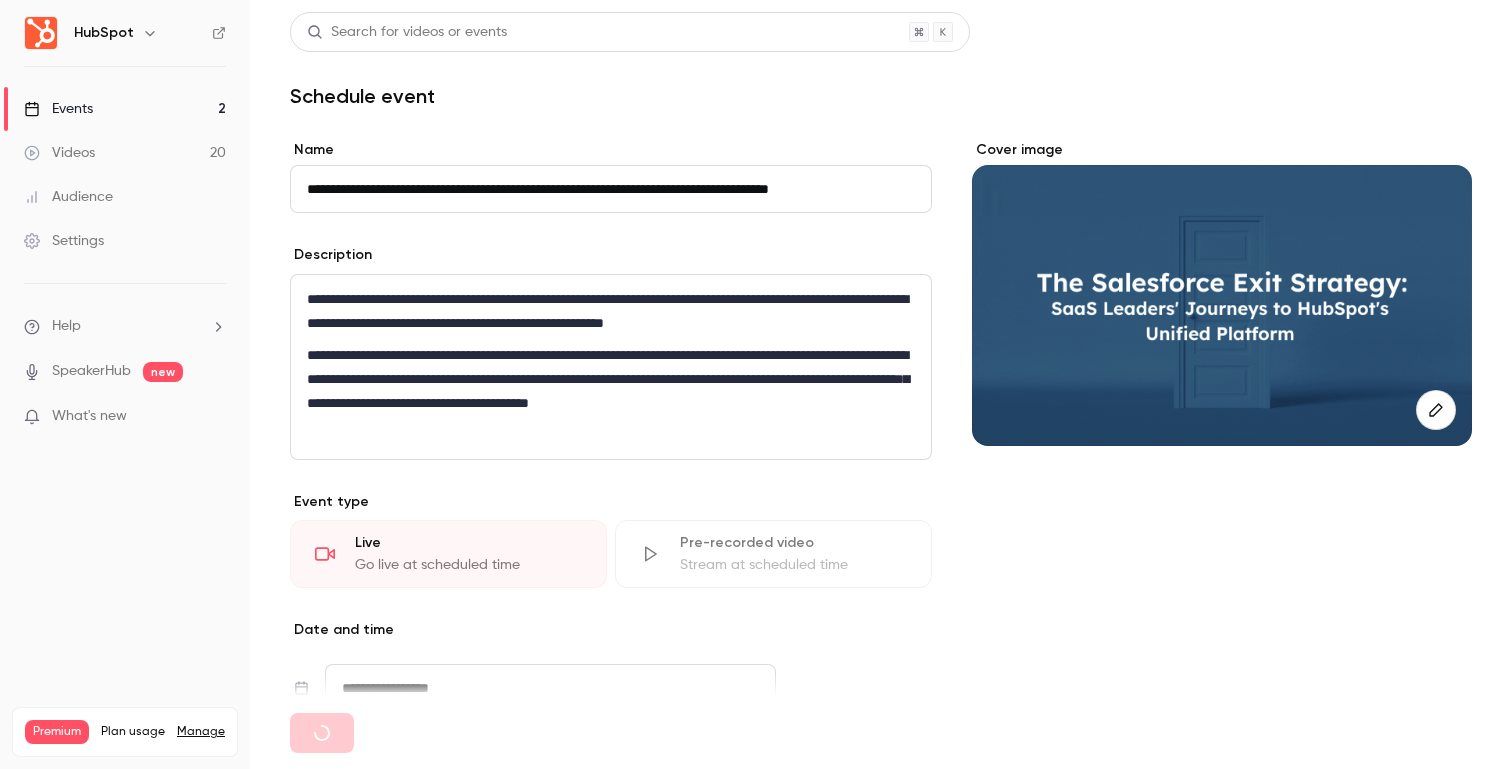type on "**********" 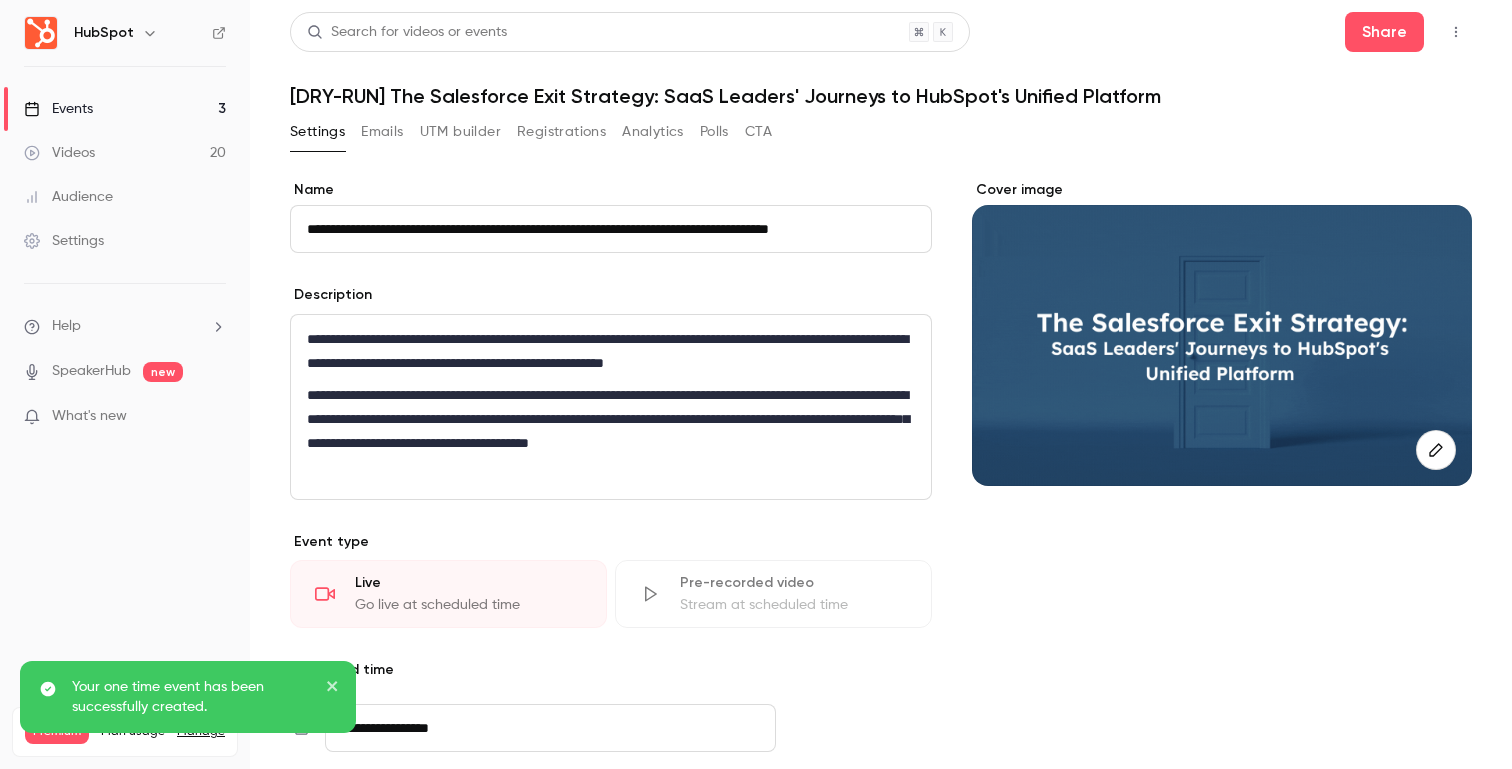 click on "Events 3" at bounding box center (125, 109) 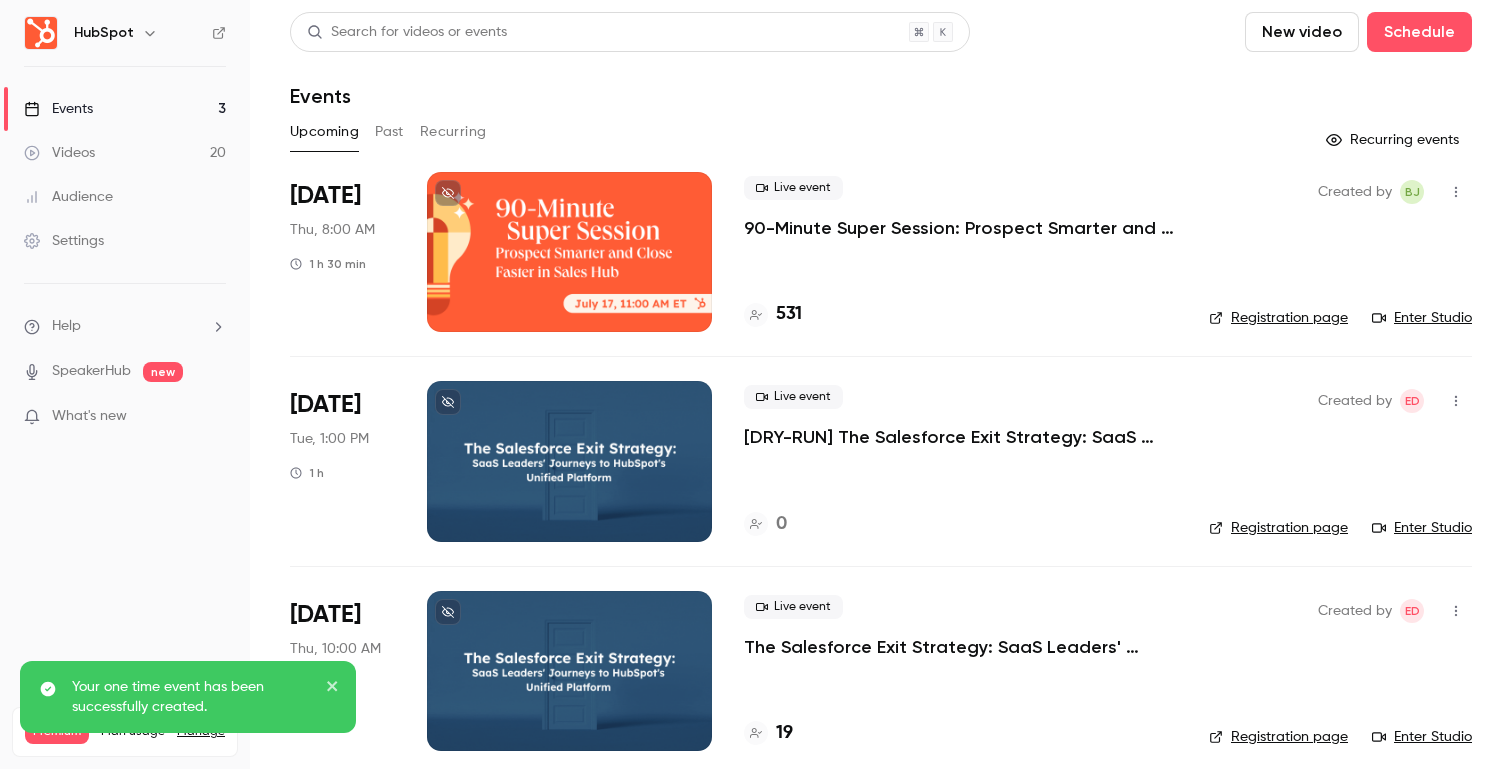 scroll, scrollTop: 18, scrollLeft: 0, axis: vertical 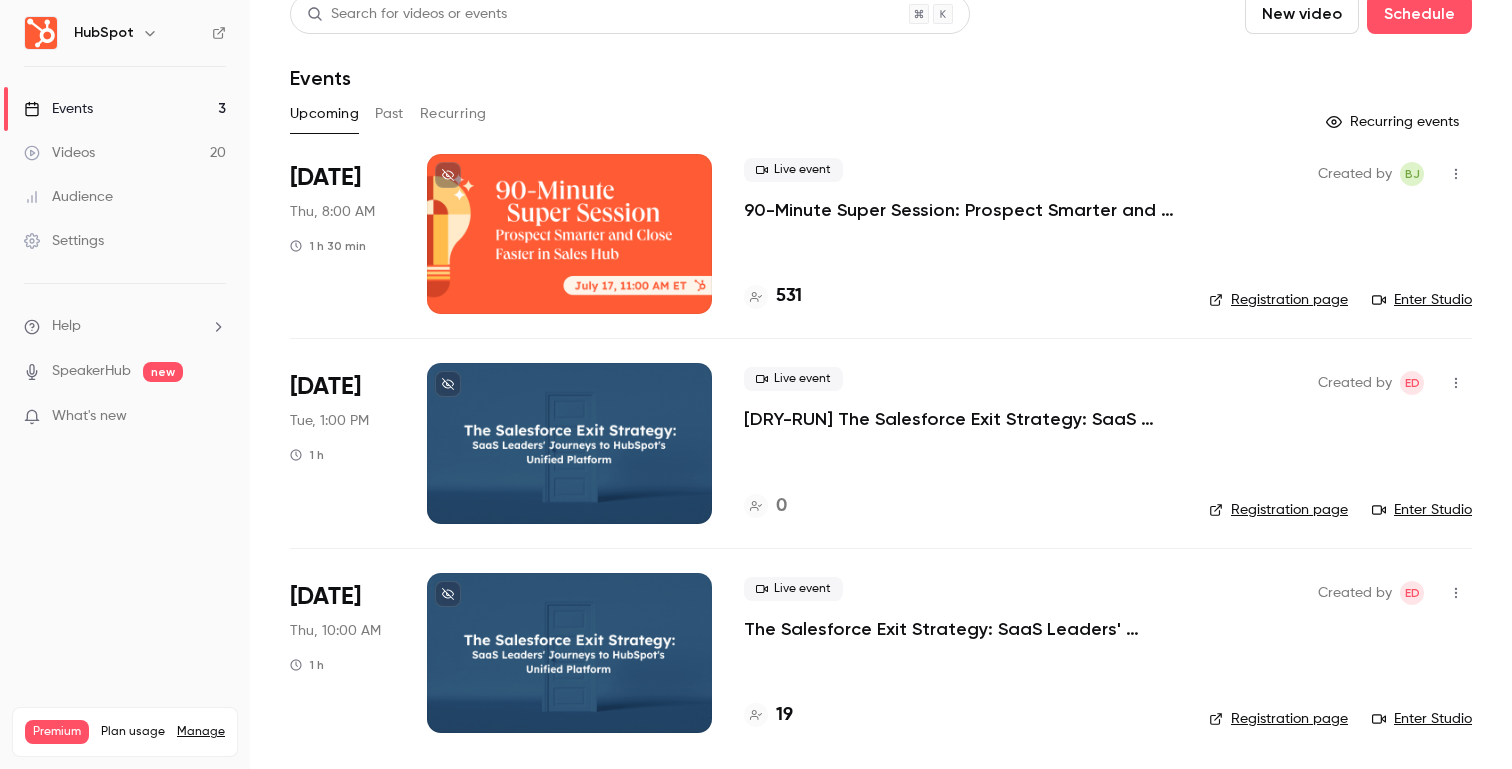 click 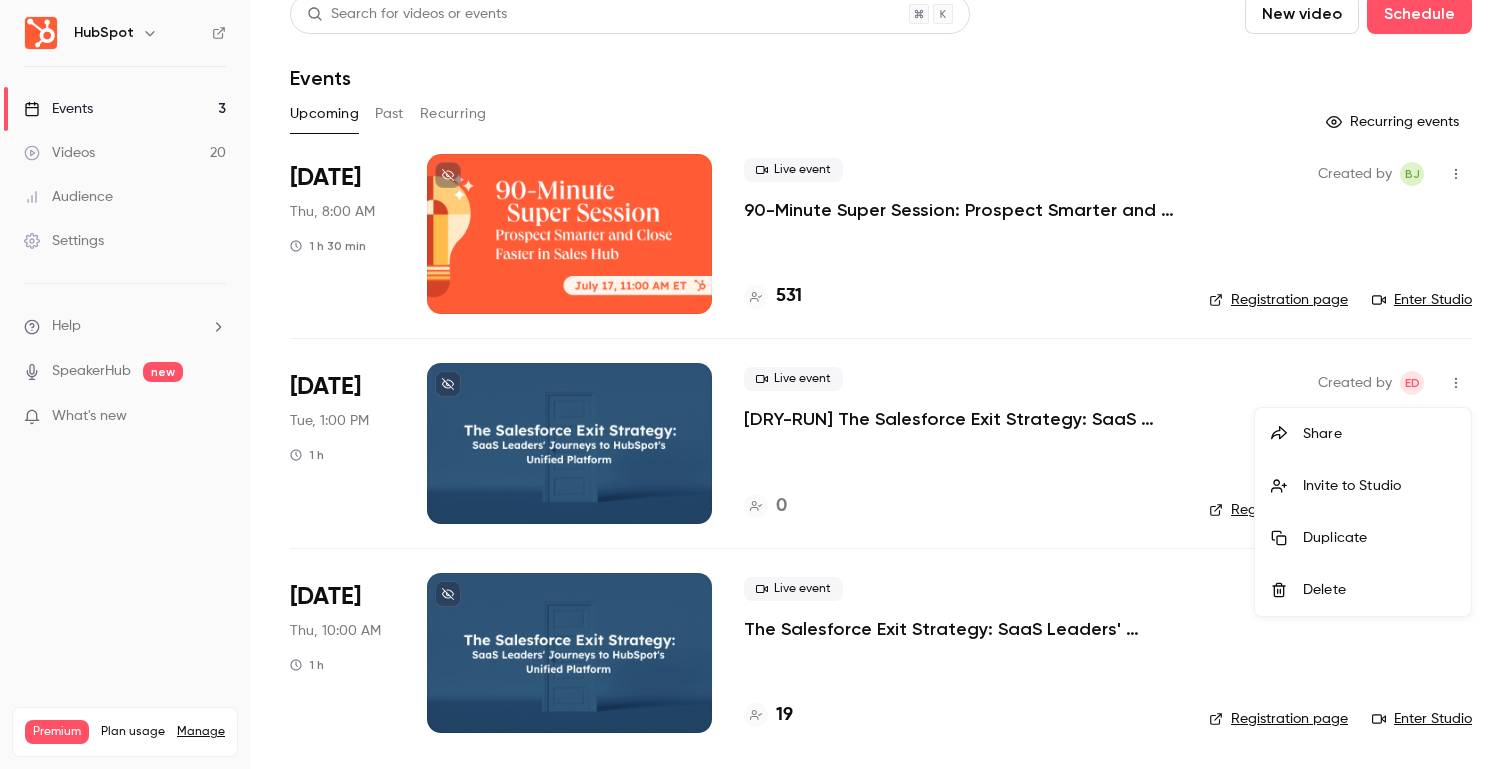 click on "Share" at bounding box center (1363, 434) 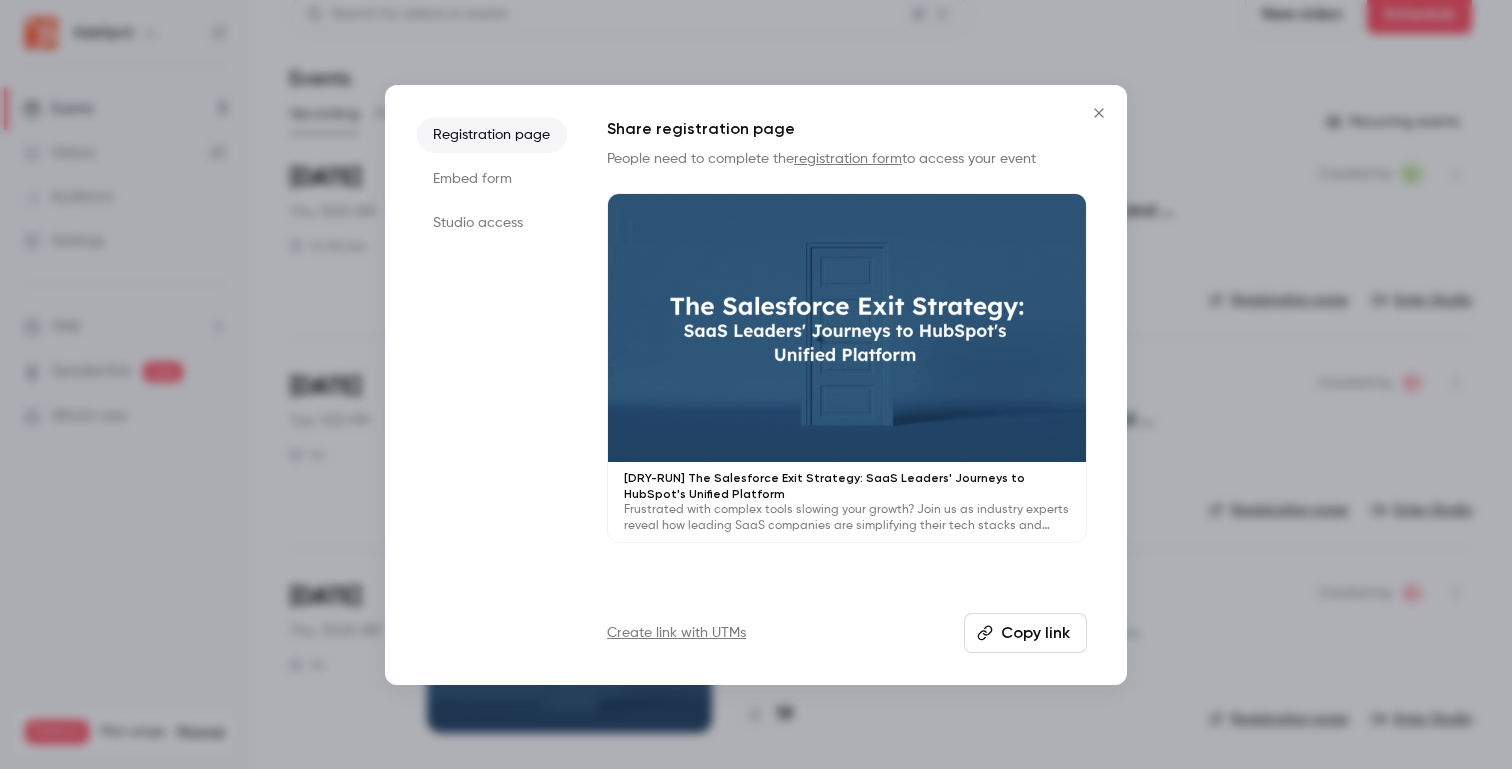 click on "Studio access" at bounding box center [492, 223] 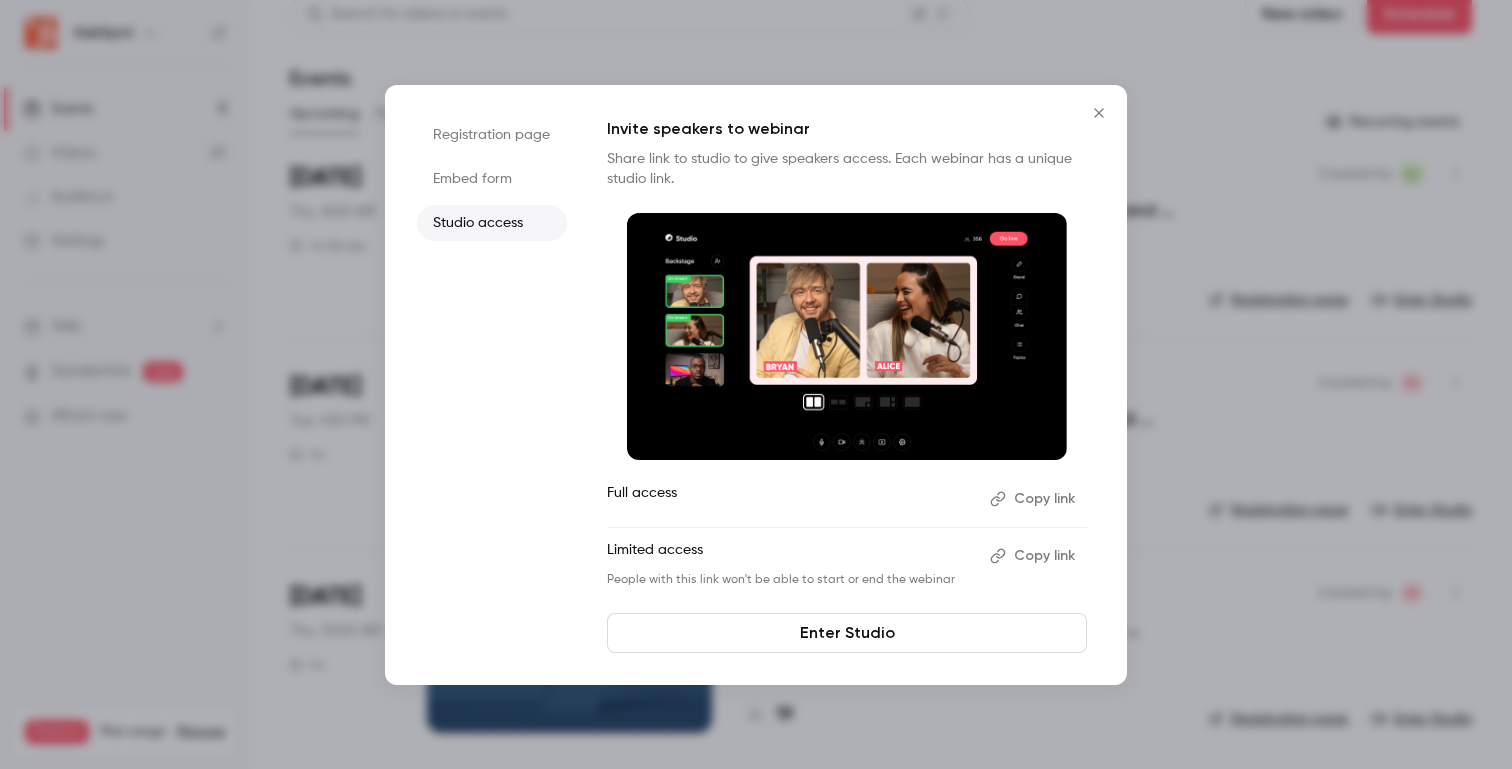 click on "Copy link" at bounding box center [1034, 556] 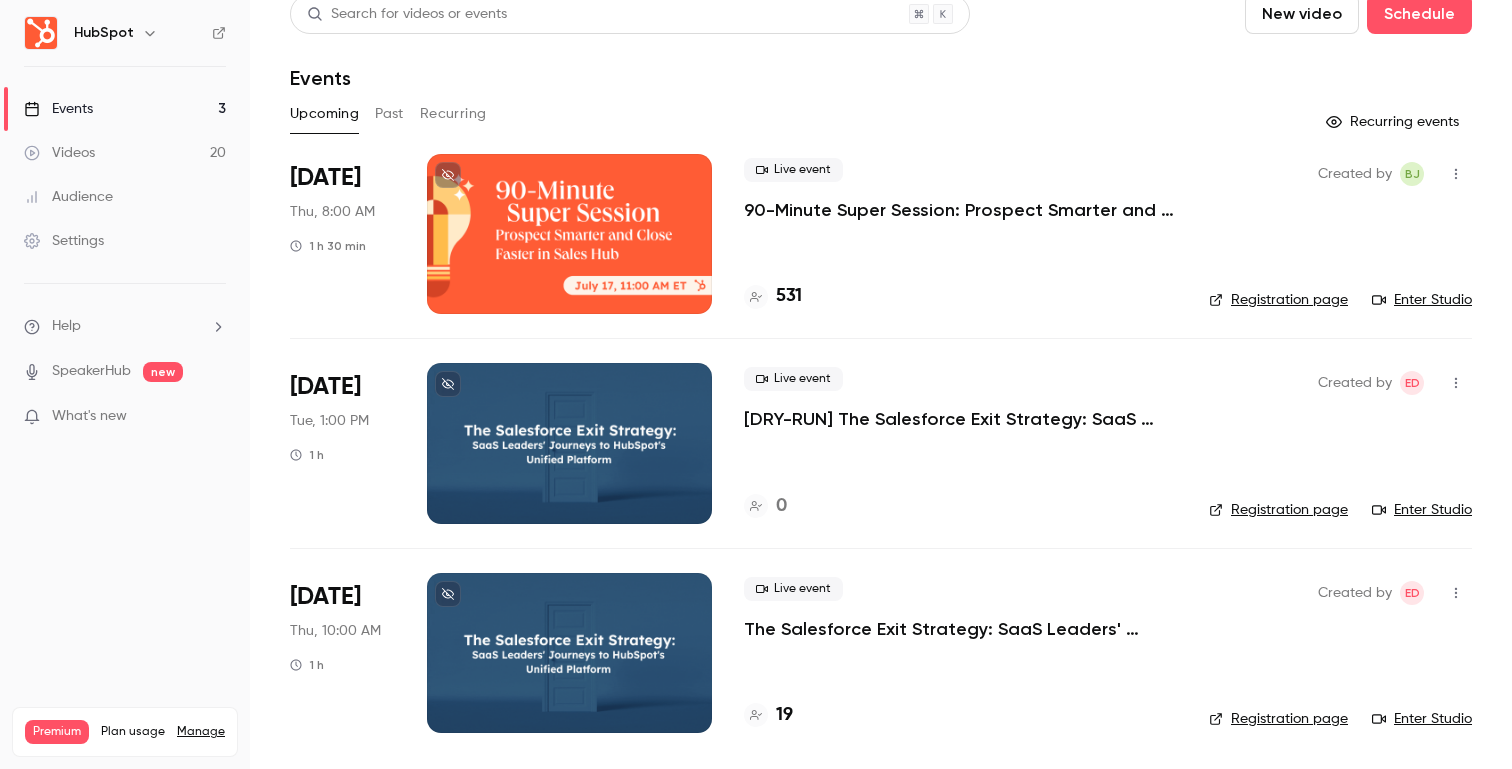 click at bounding box center [1456, 593] 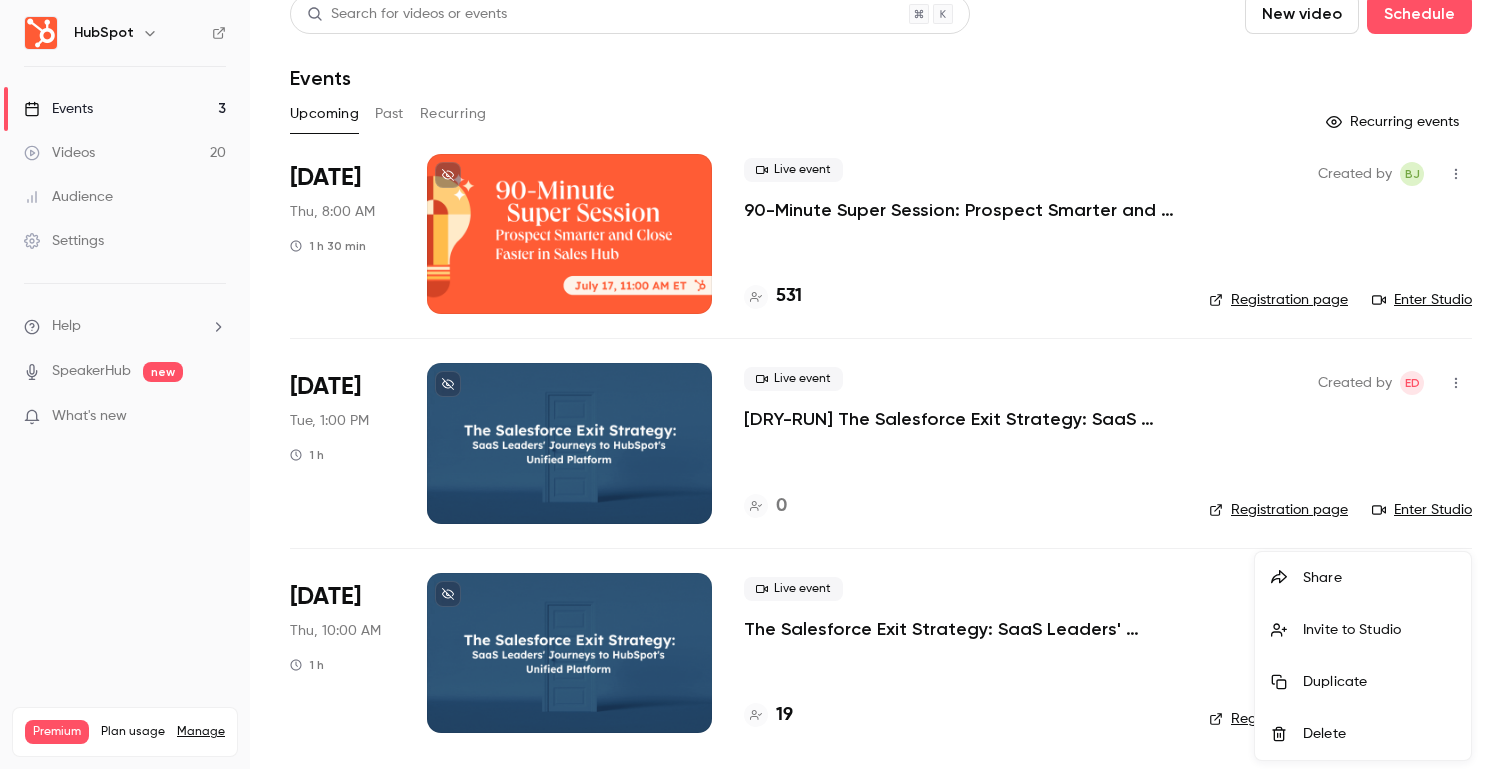 click on "Share" at bounding box center (1363, 578) 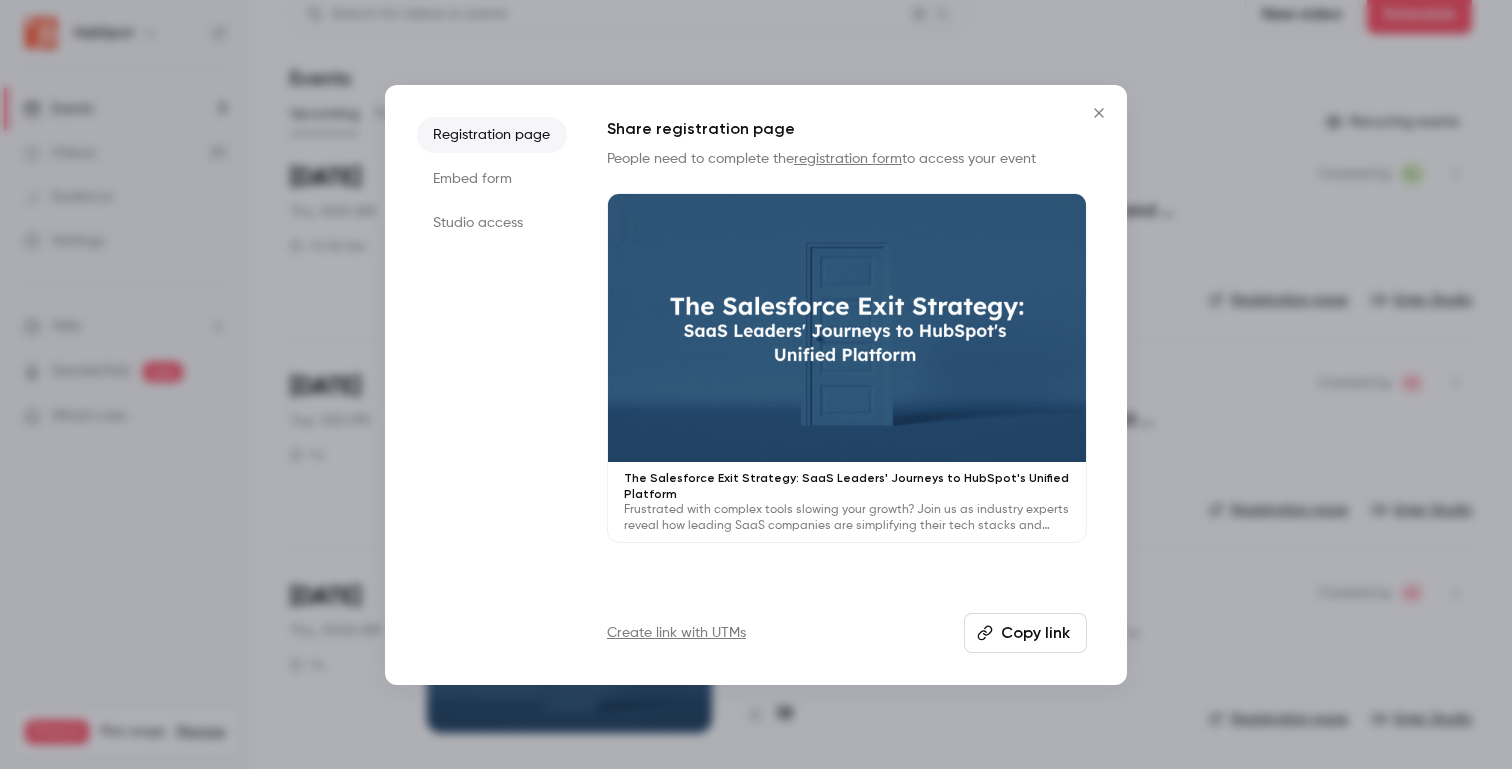 click on "Studio access" at bounding box center [492, 223] 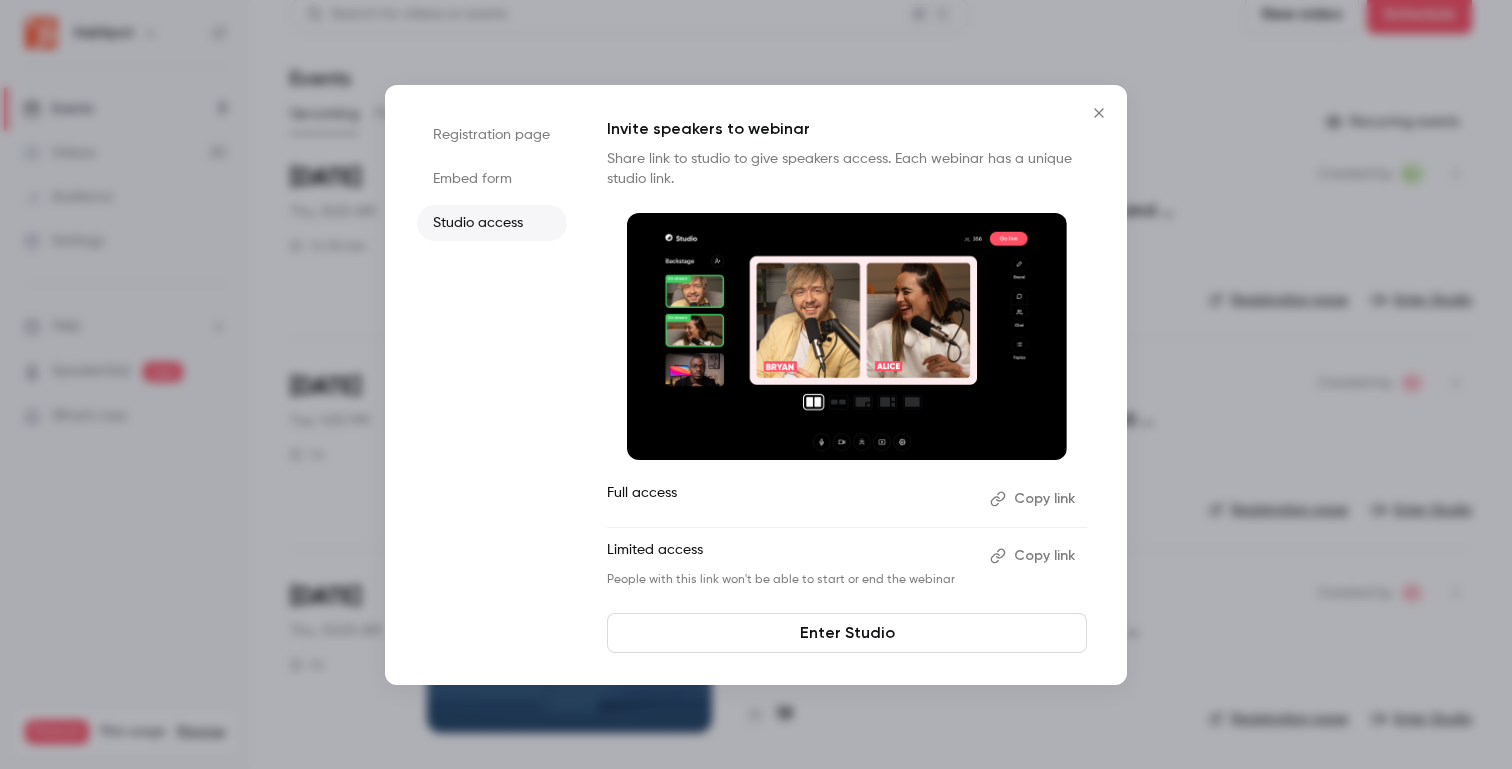 click on "Copy link" at bounding box center [1034, 556] 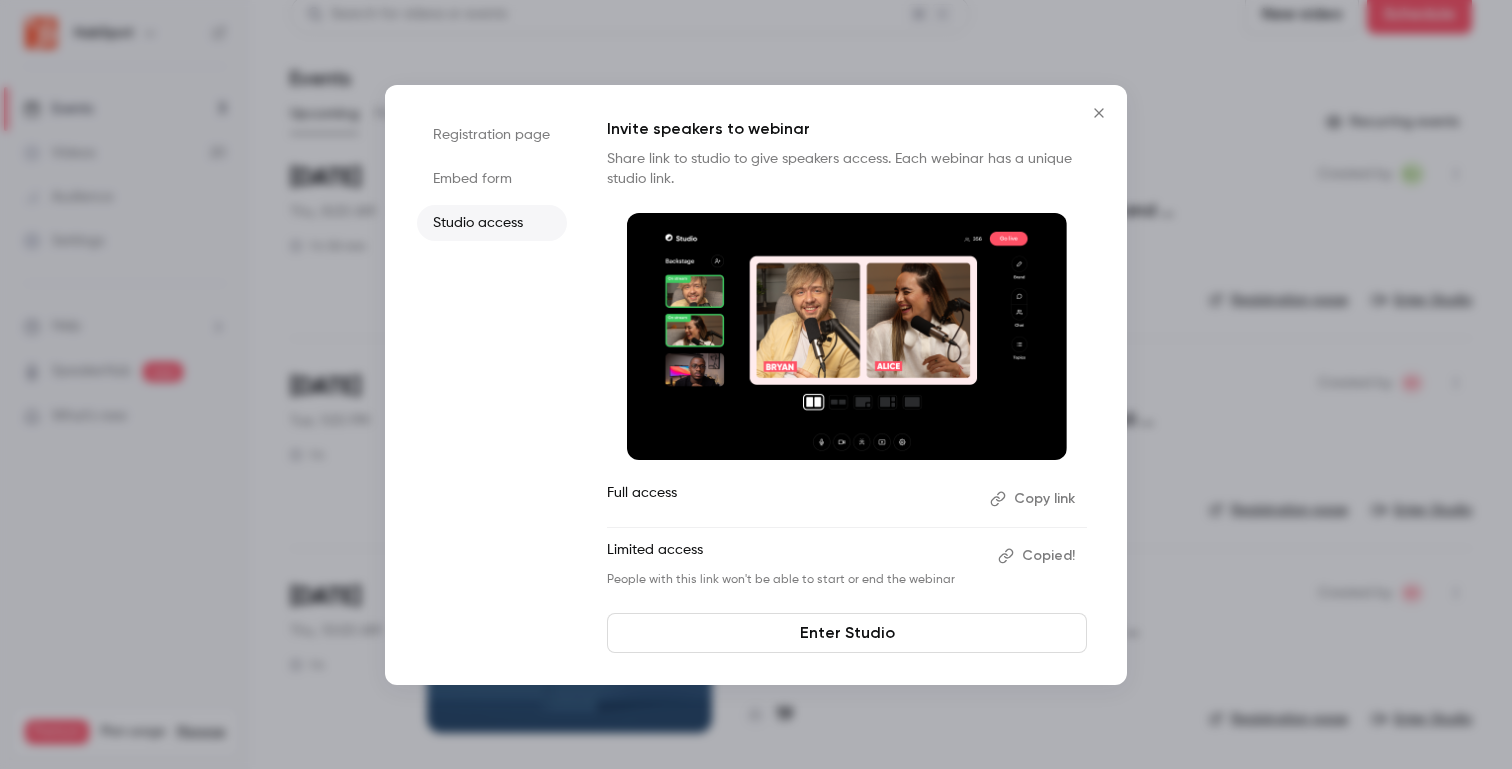 click 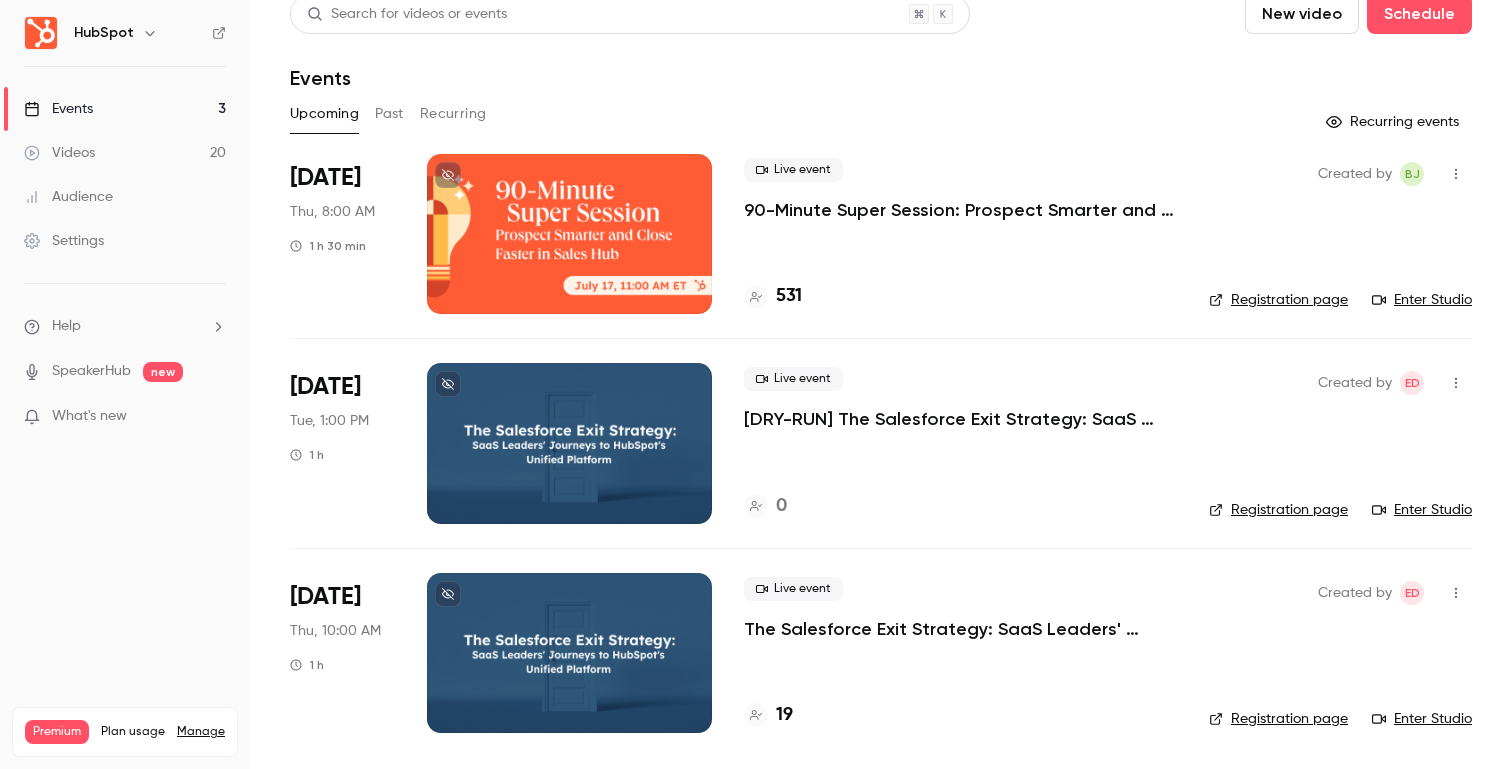 click 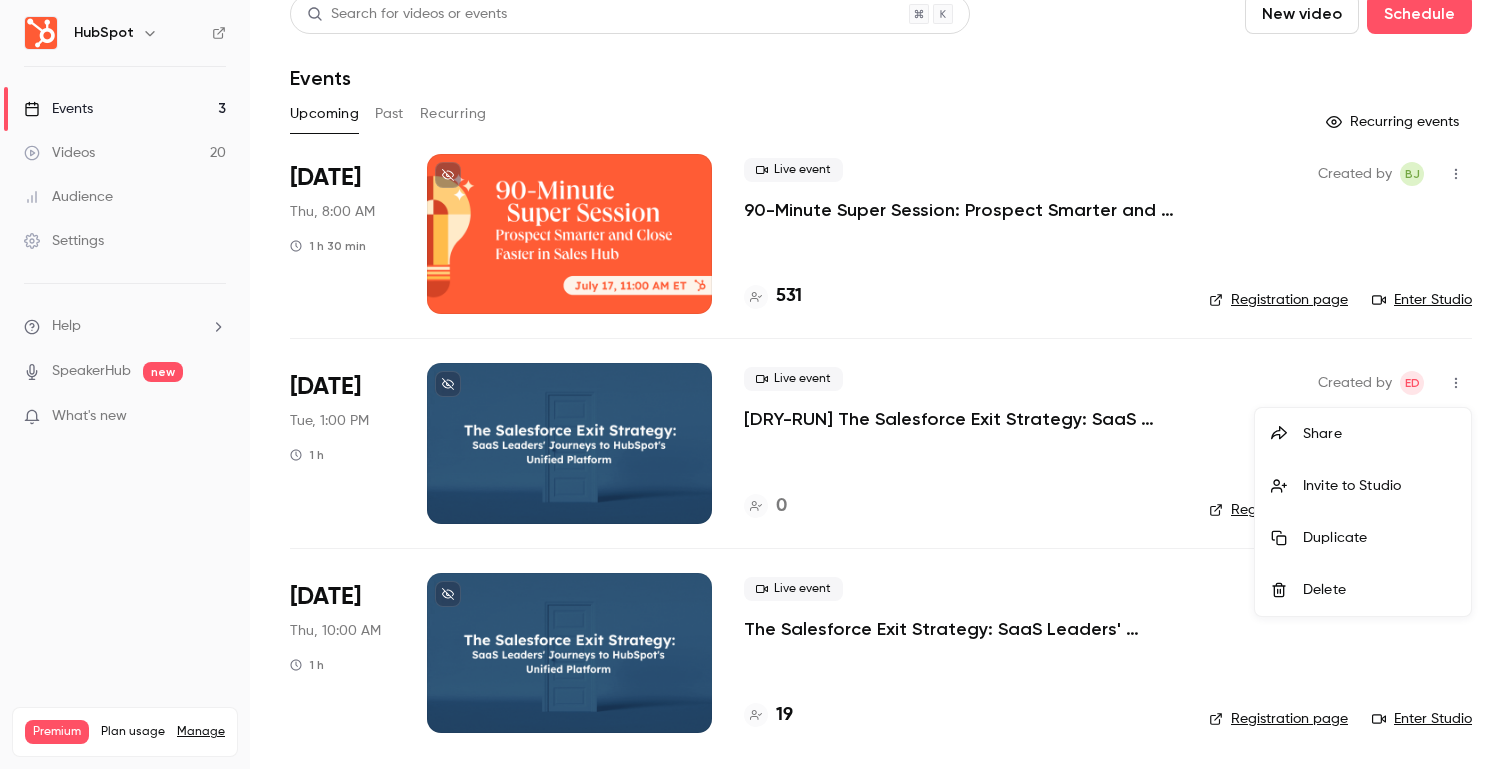 click on "Share" at bounding box center [1363, 434] 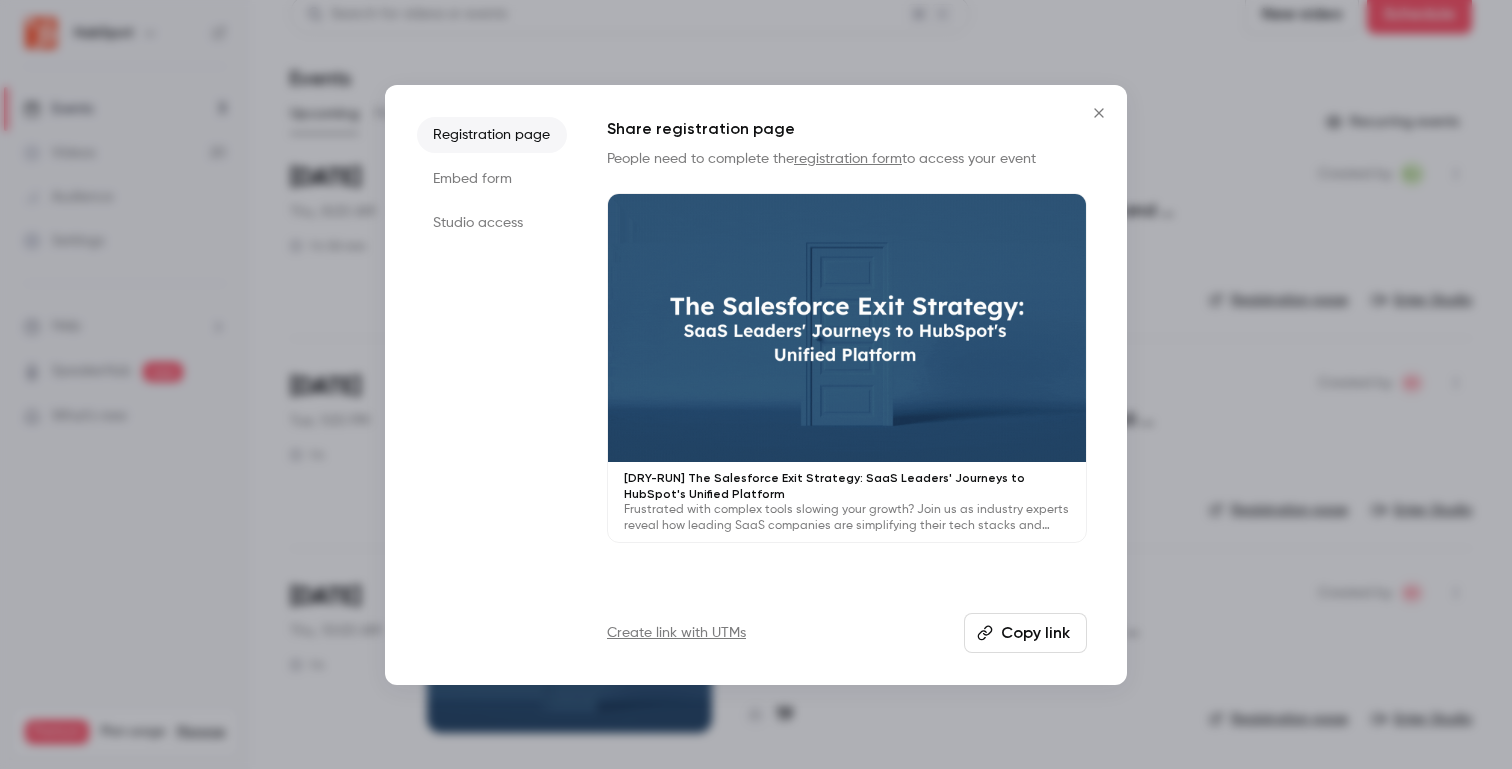 click on "Studio access" at bounding box center (492, 223) 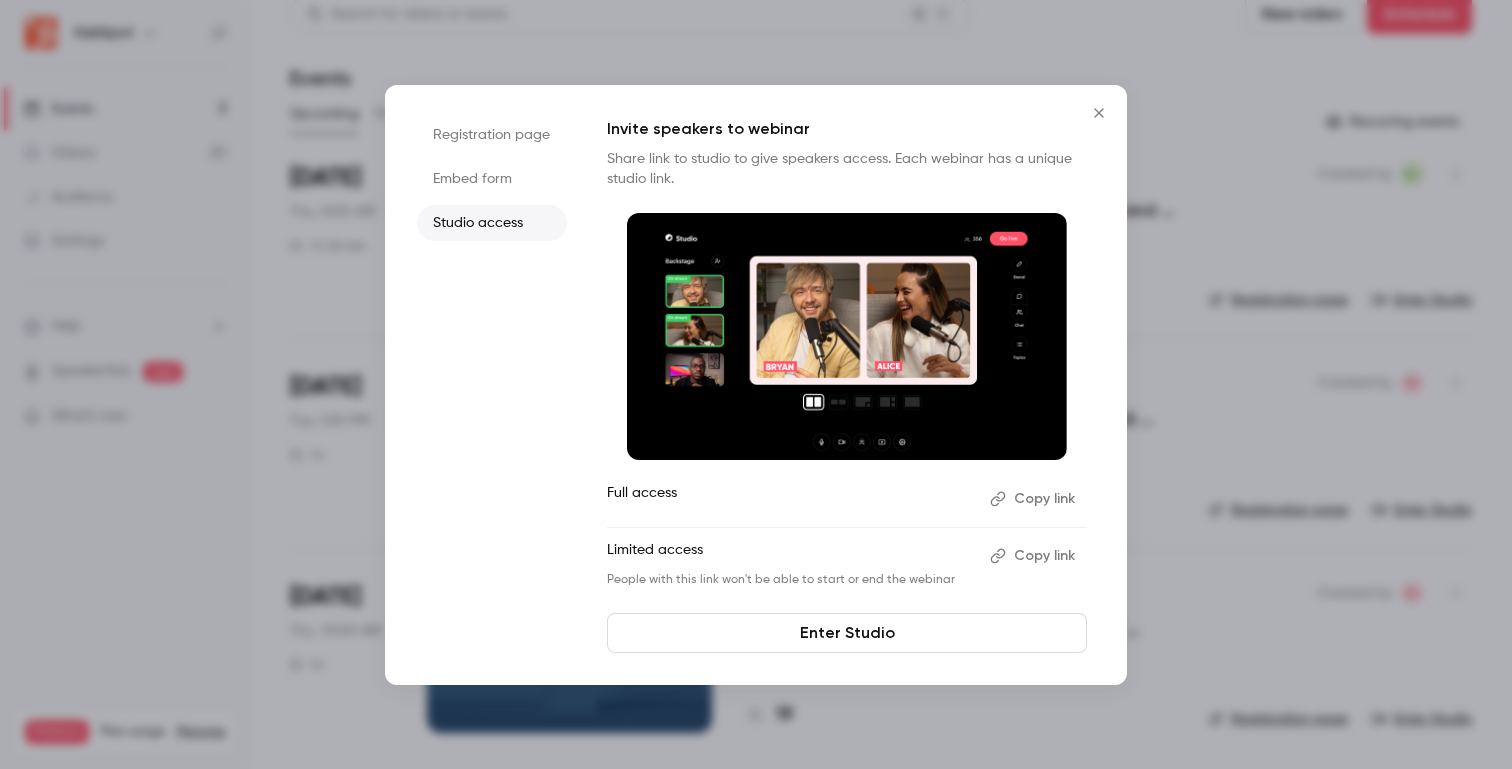 click on "Copy link" at bounding box center (1034, 499) 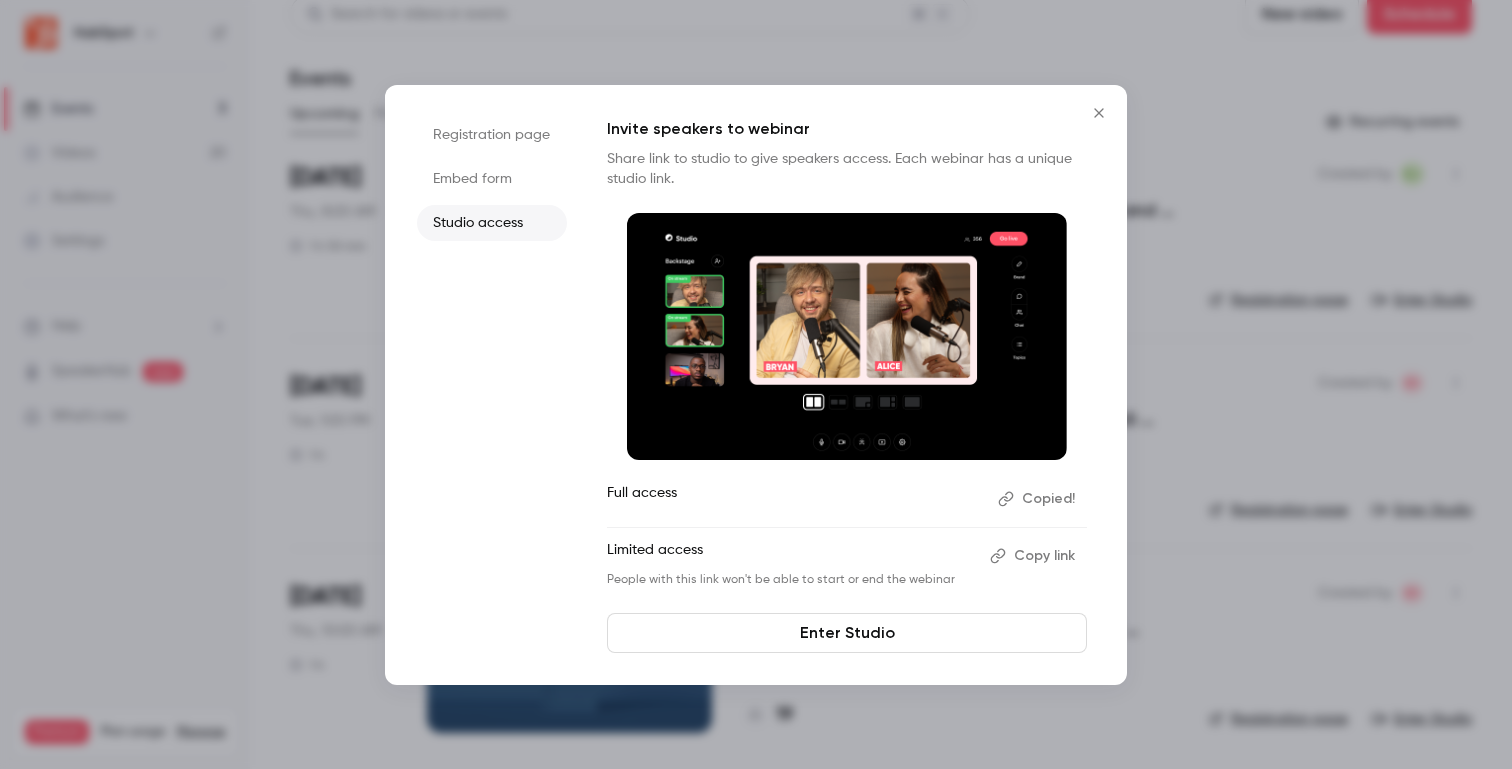 click at bounding box center [1099, 113] 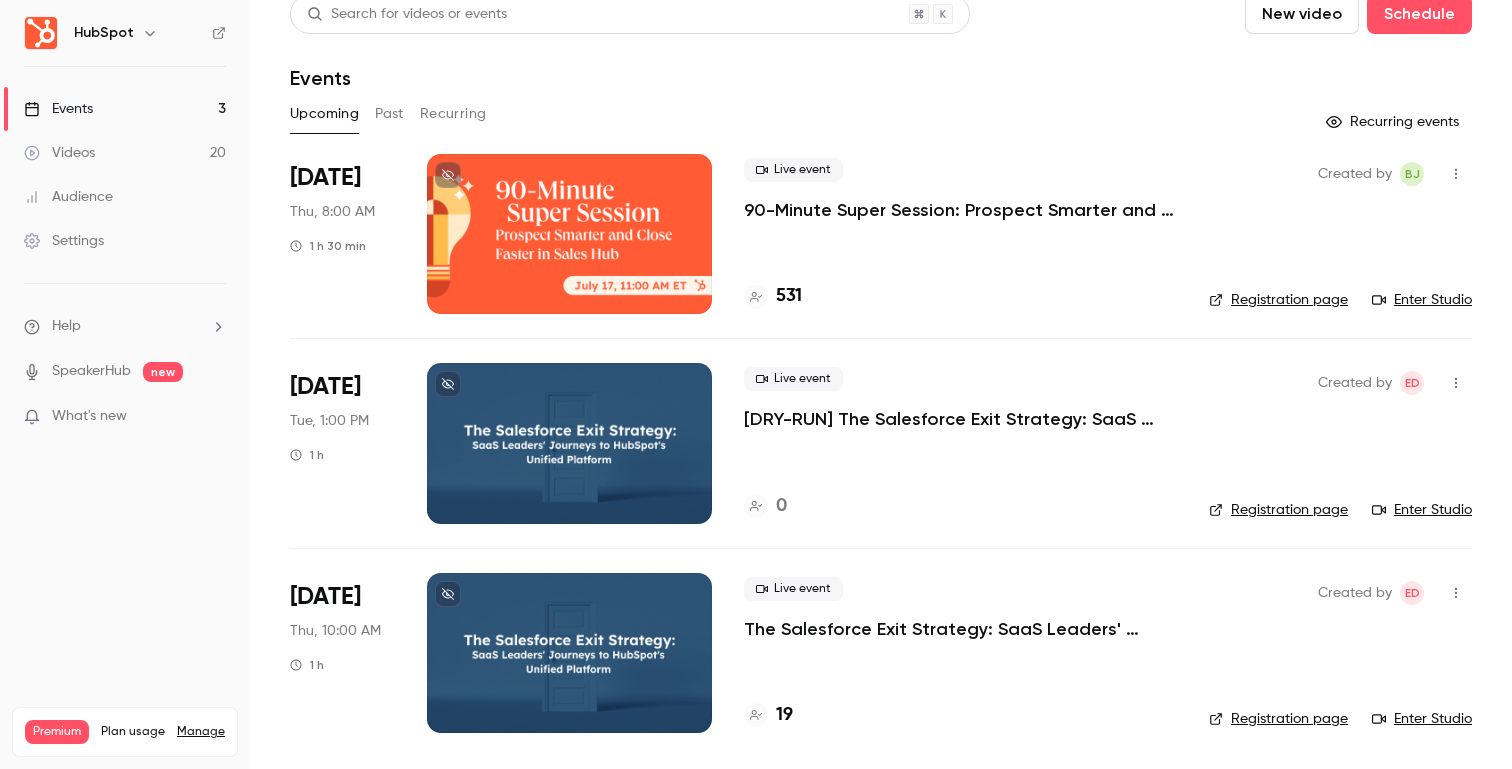 click at bounding box center (1456, 593) 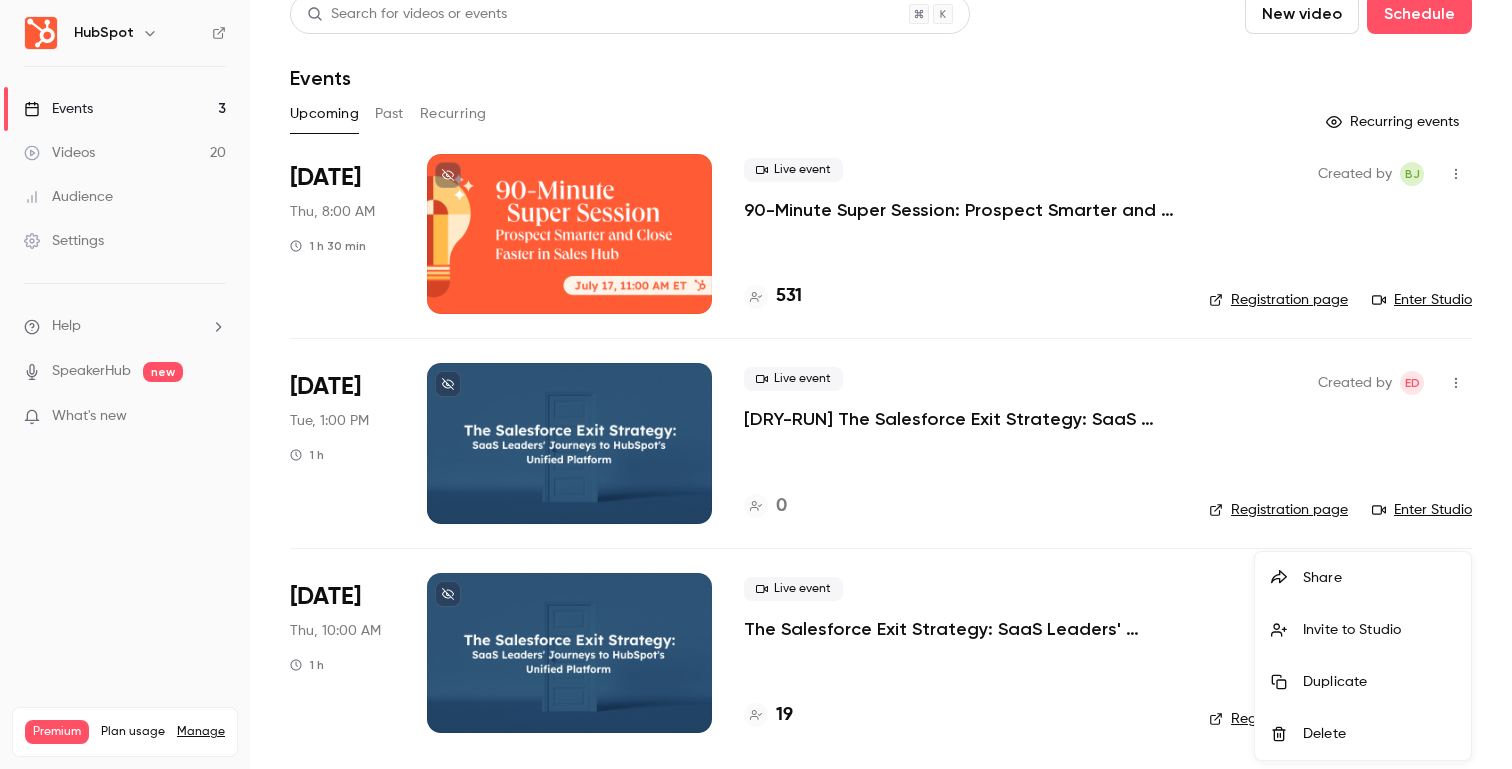 click on "Share" at bounding box center (1363, 578) 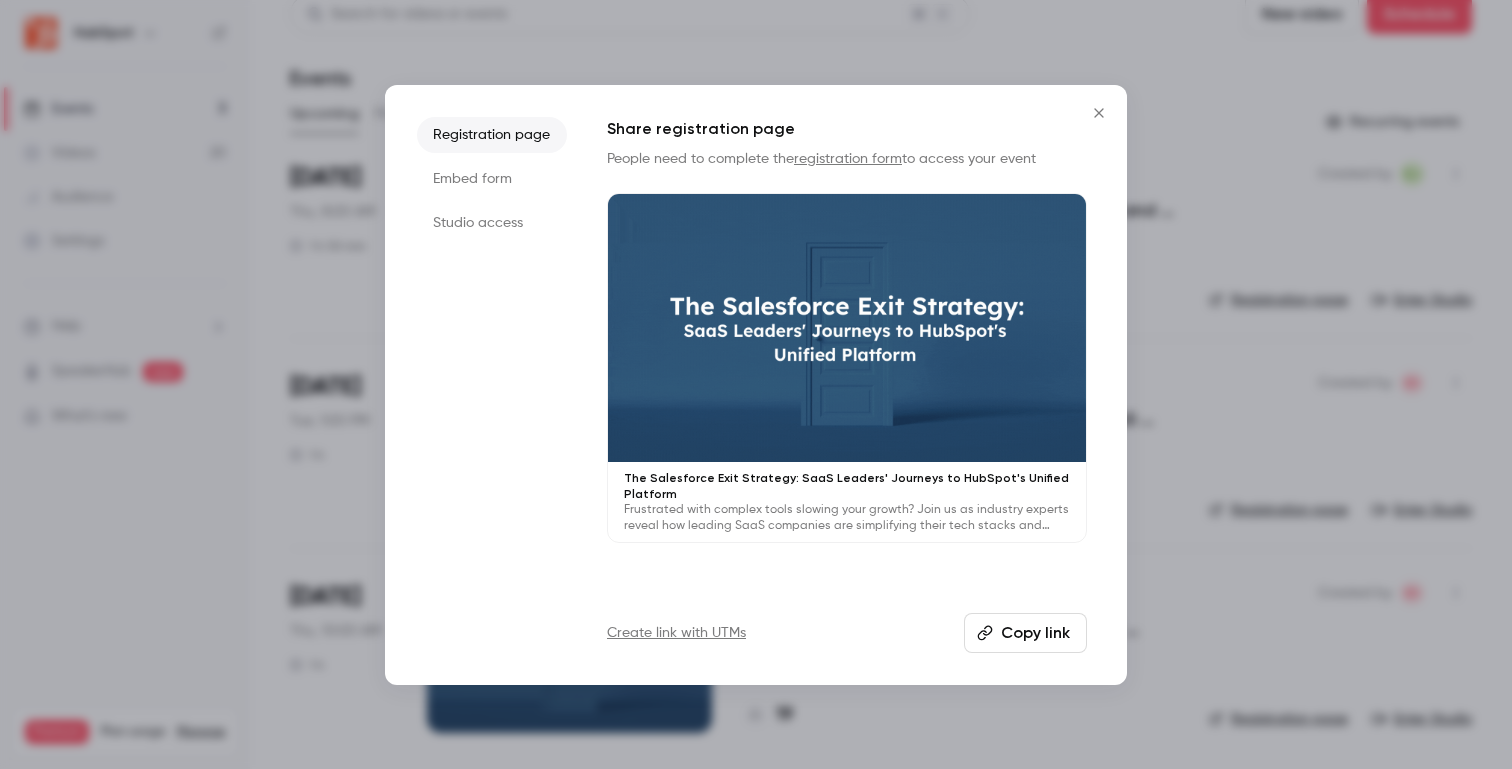 click on "Studio access" at bounding box center [492, 223] 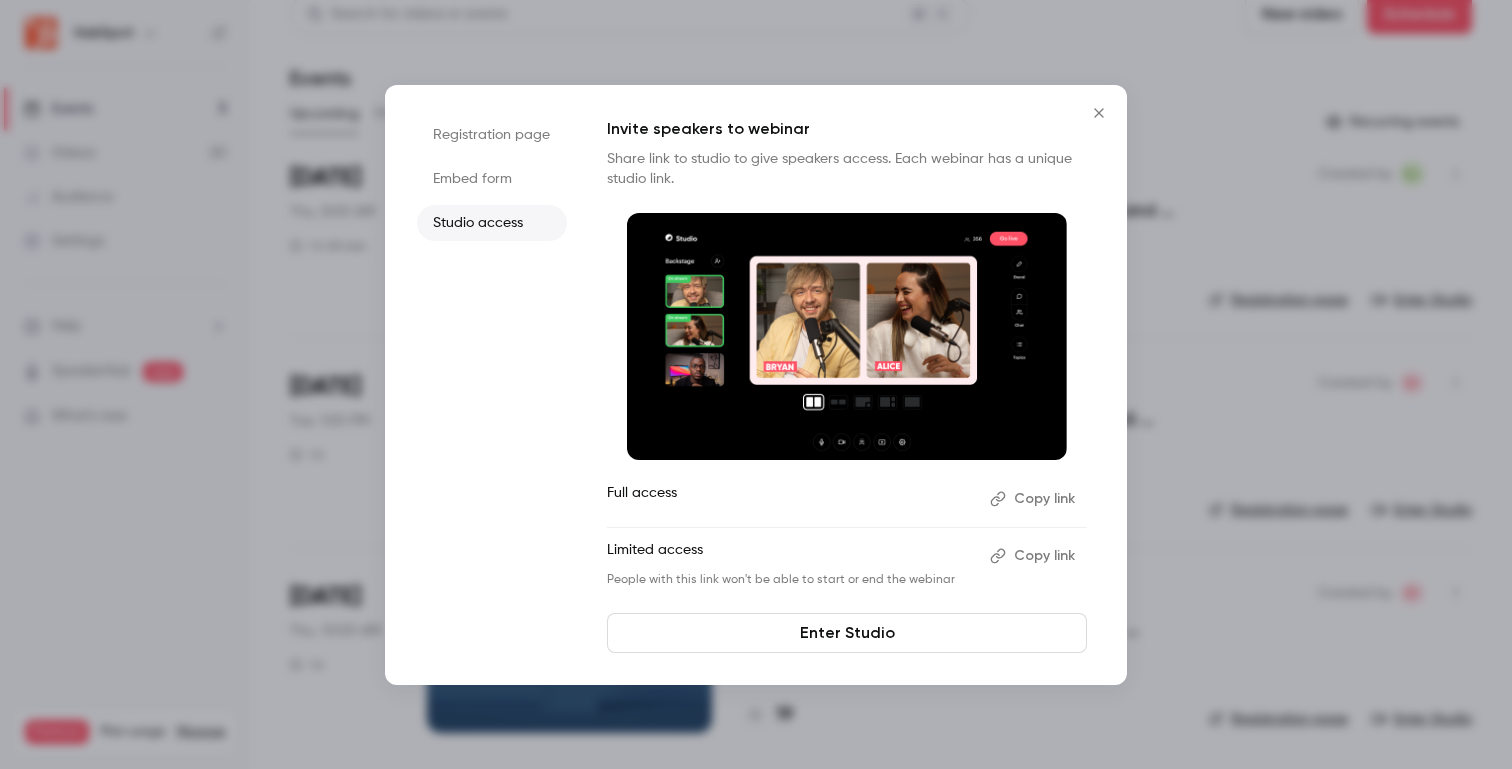 click on "Copy link" at bounding box center [1034, 499] 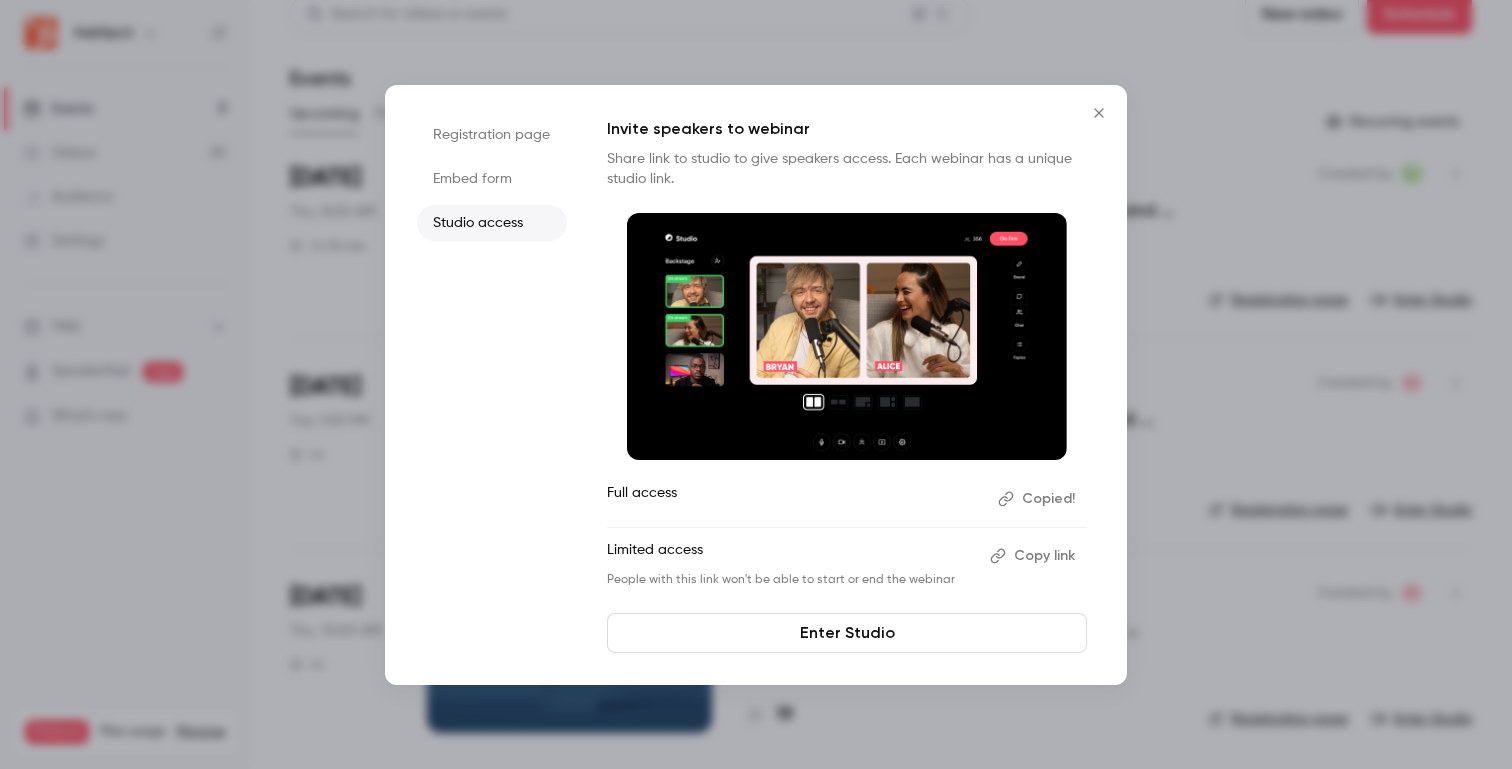 click 